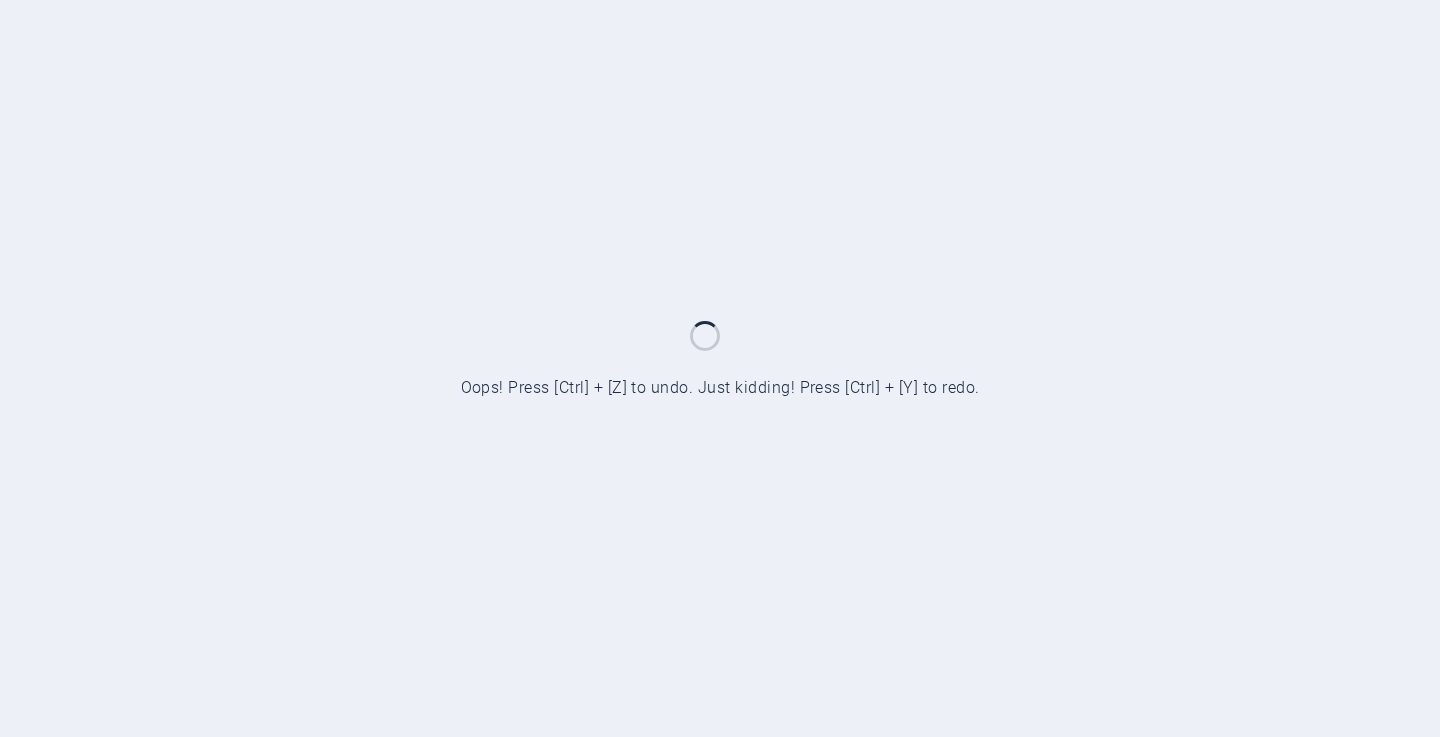 scroll, scrollTop: 0, scrollLeft: 0, axis: both 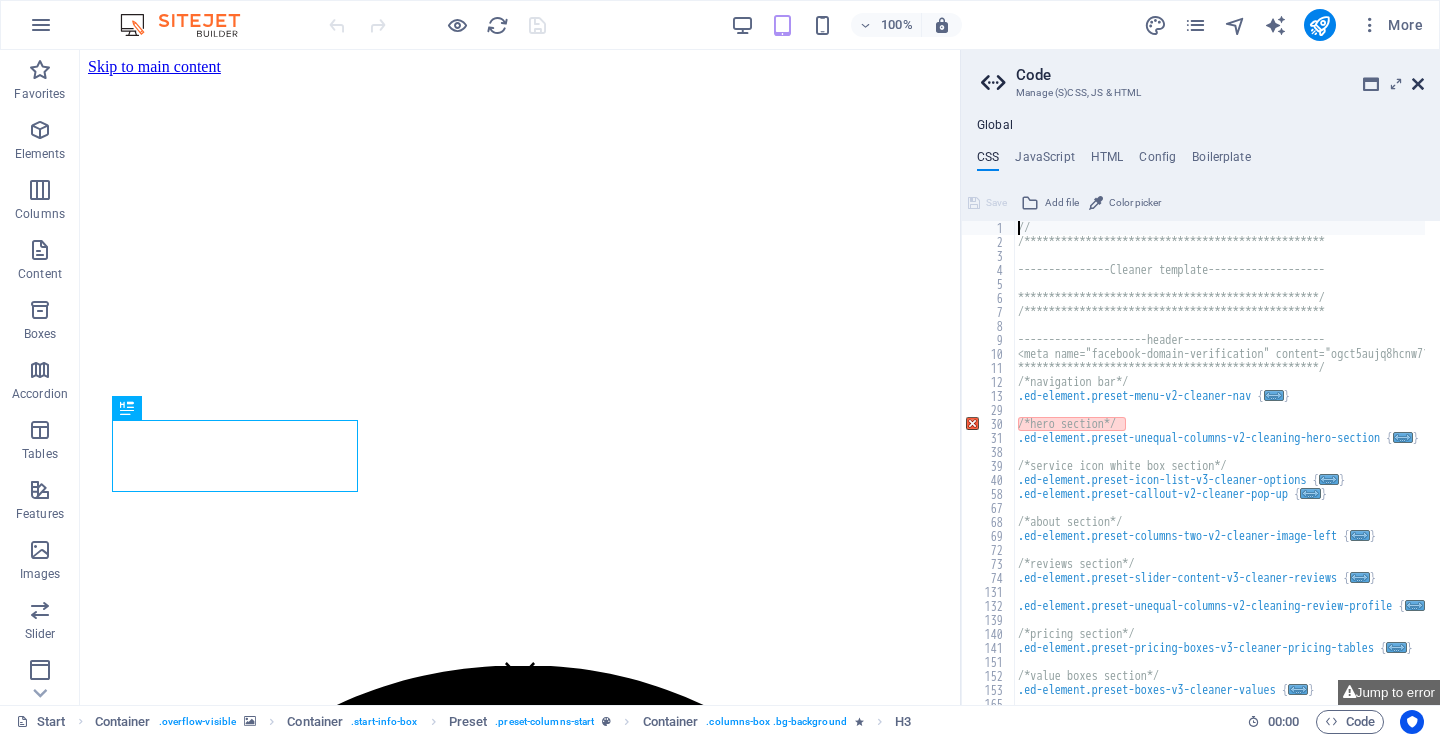click at bounding box center [1418, 84] 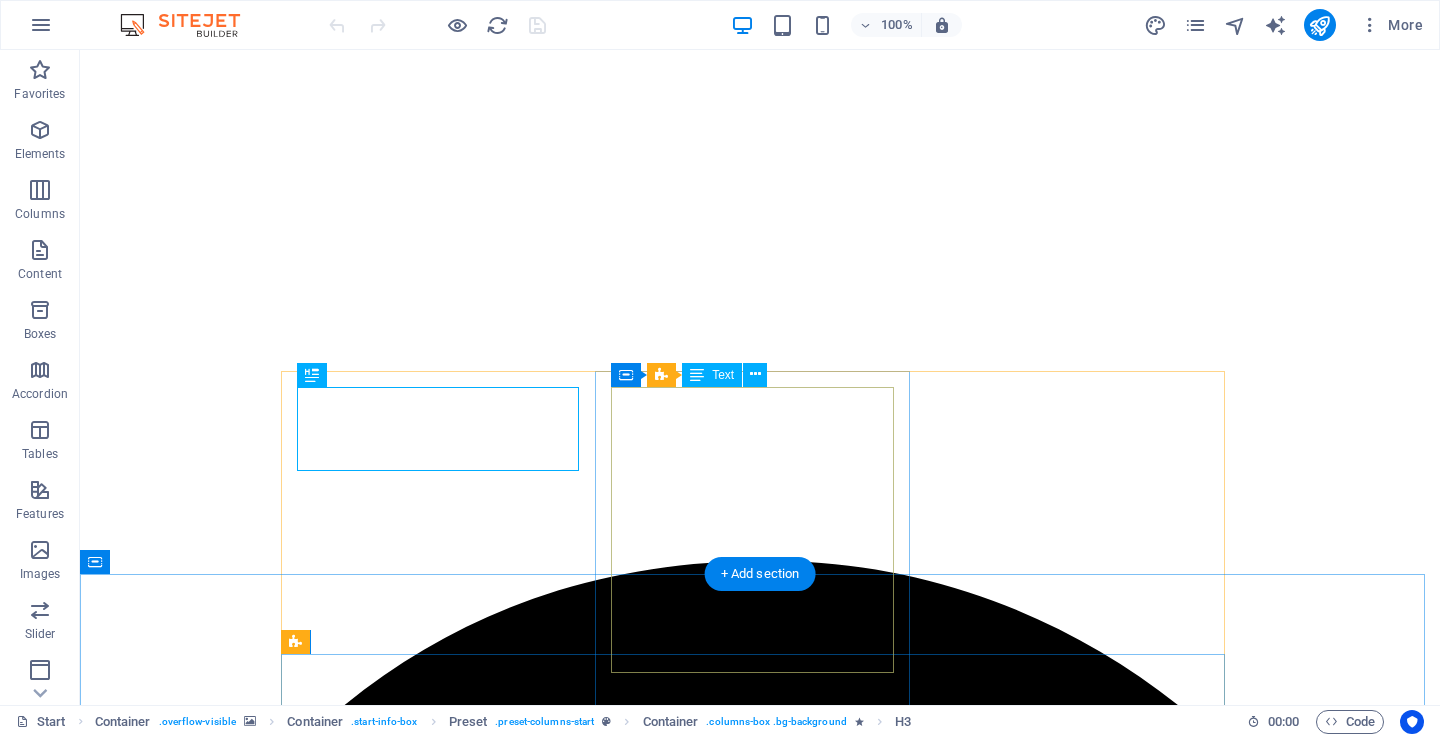 scroll, scrollTop: 200, scrollLeft: 0, axis: vertical 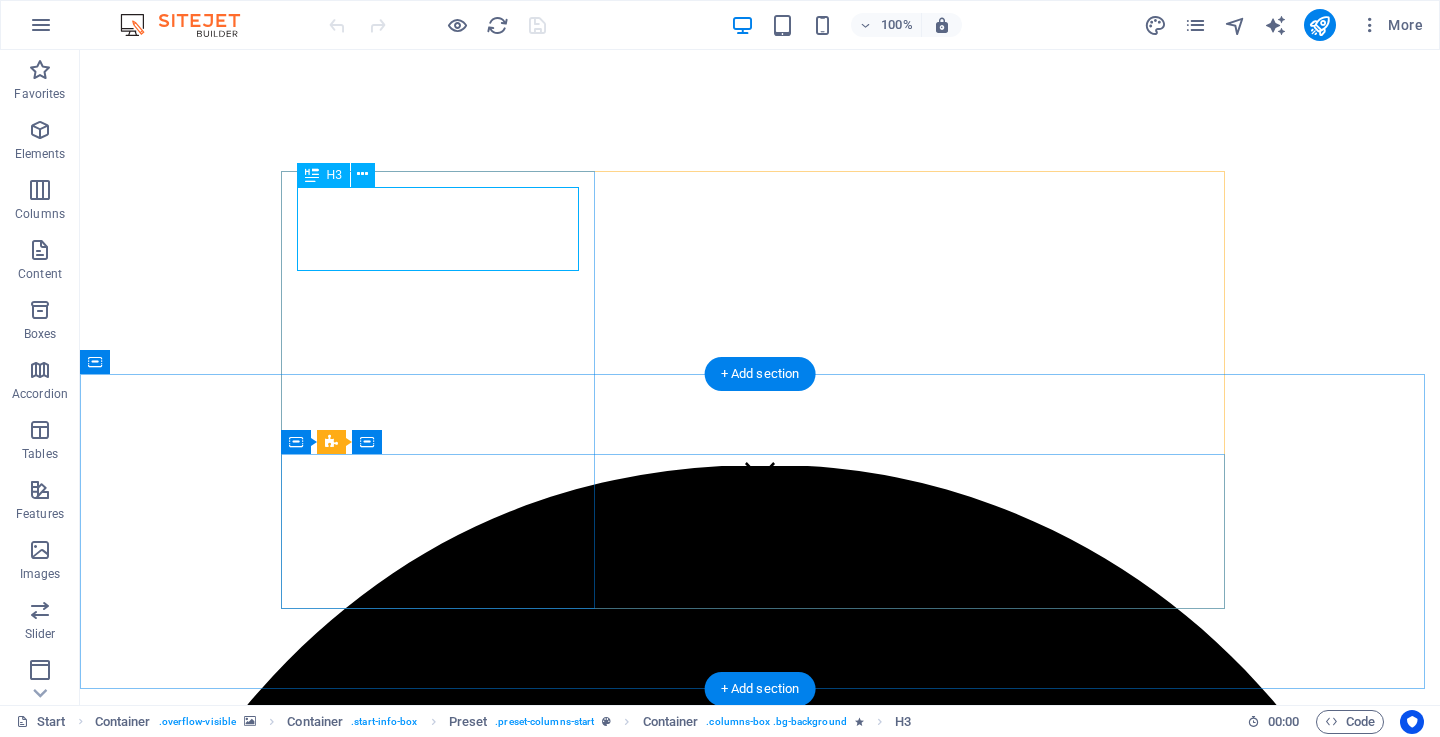 click on "Karibu City Cleaning Services" at bounding box center (760, 12357) 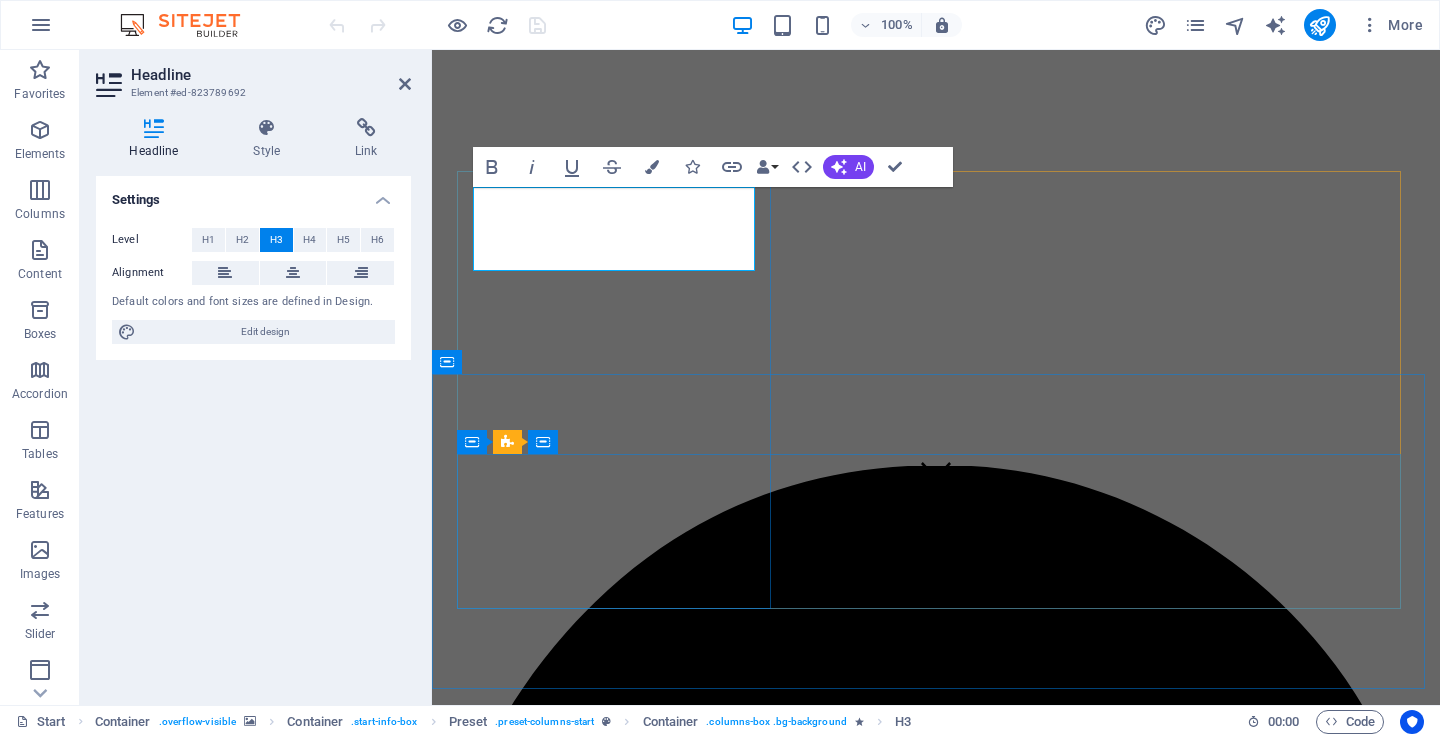 click on "Karibu City Cleaning Services" at bounding box center [936, 9432] 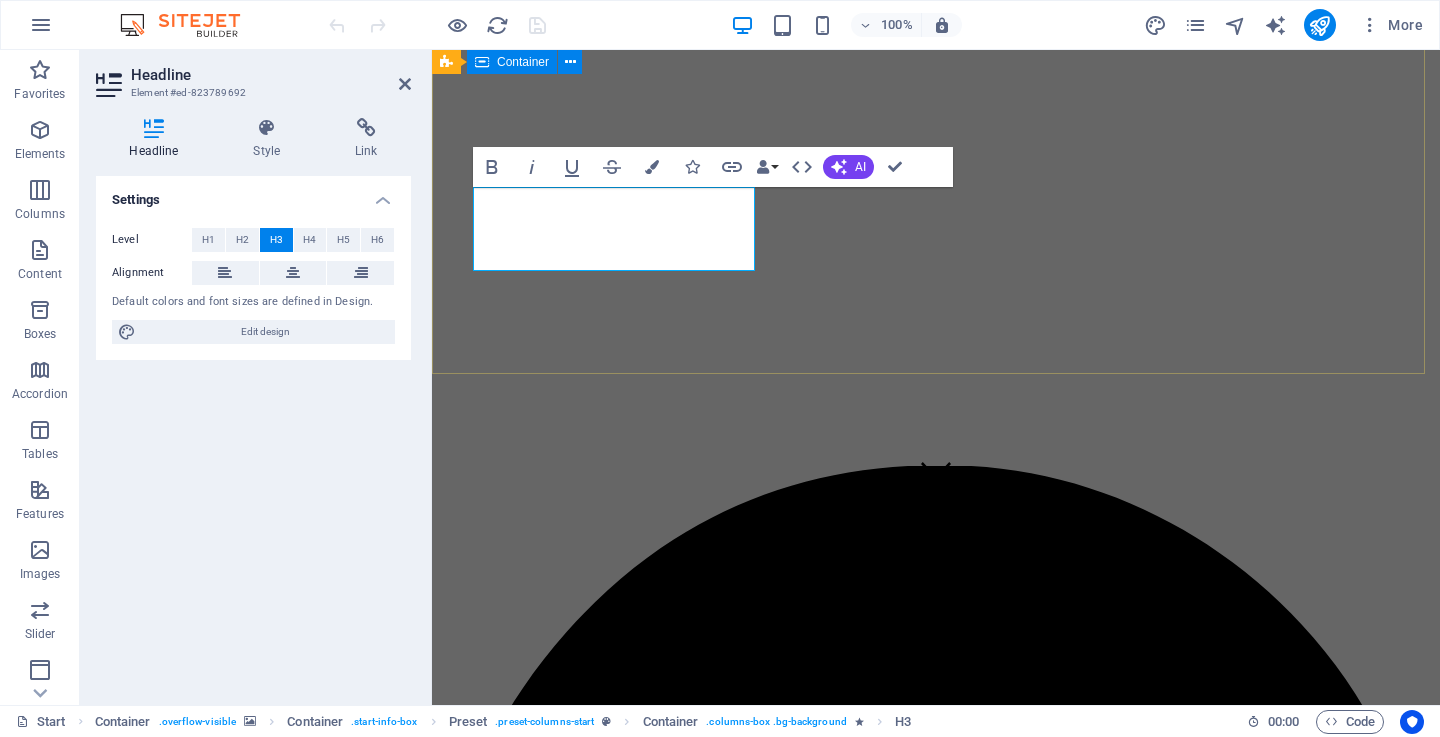 drag, startPoint x: 589, startPoint y: 254, endPoint x: 439, endPoint y: 170, distance: 171.91858 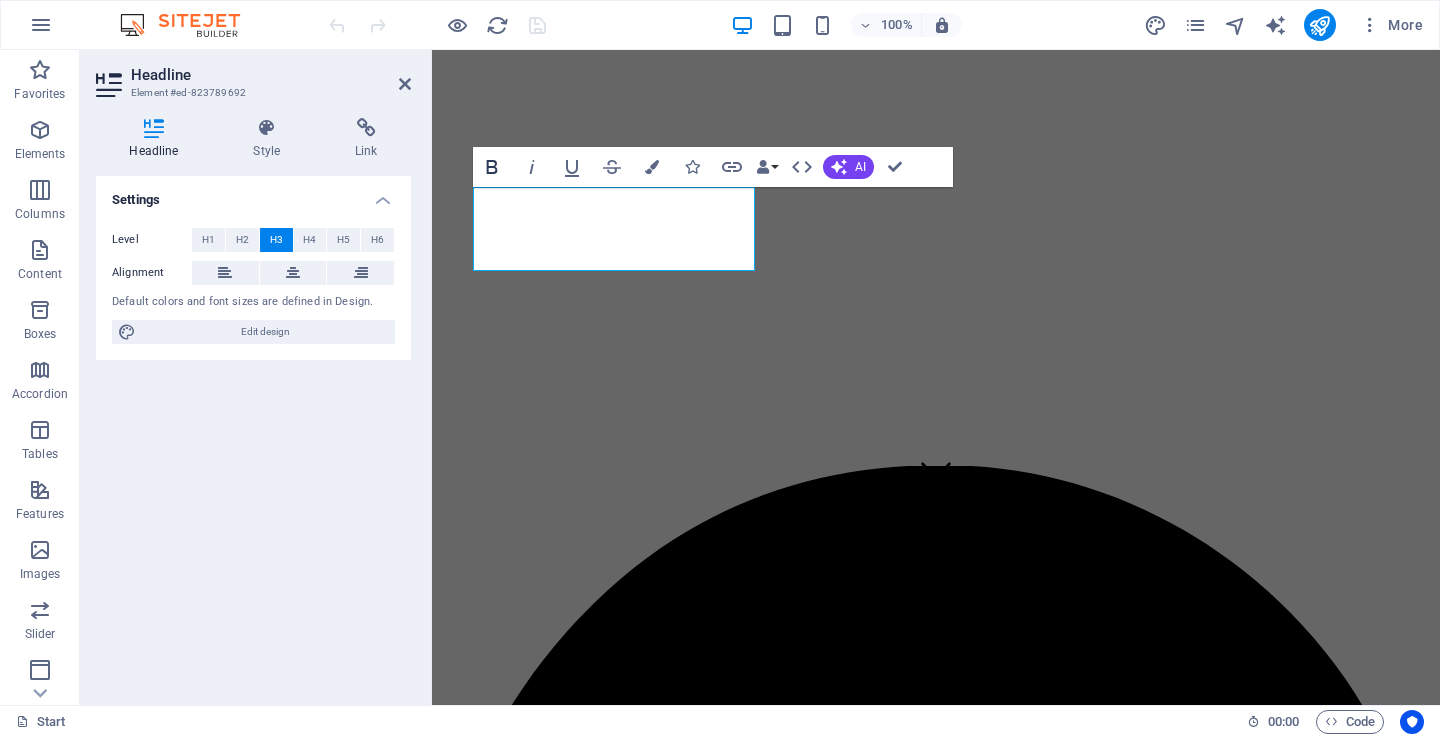 click 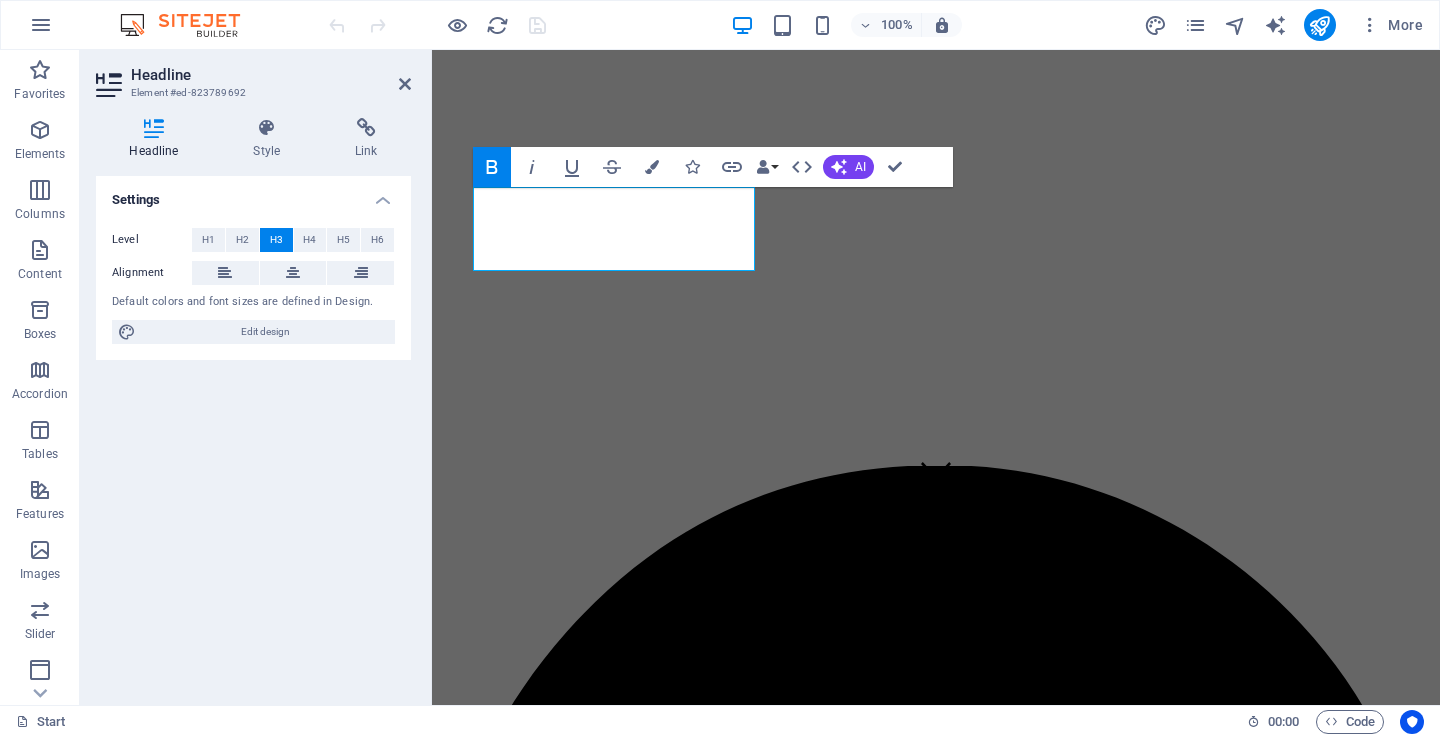 click 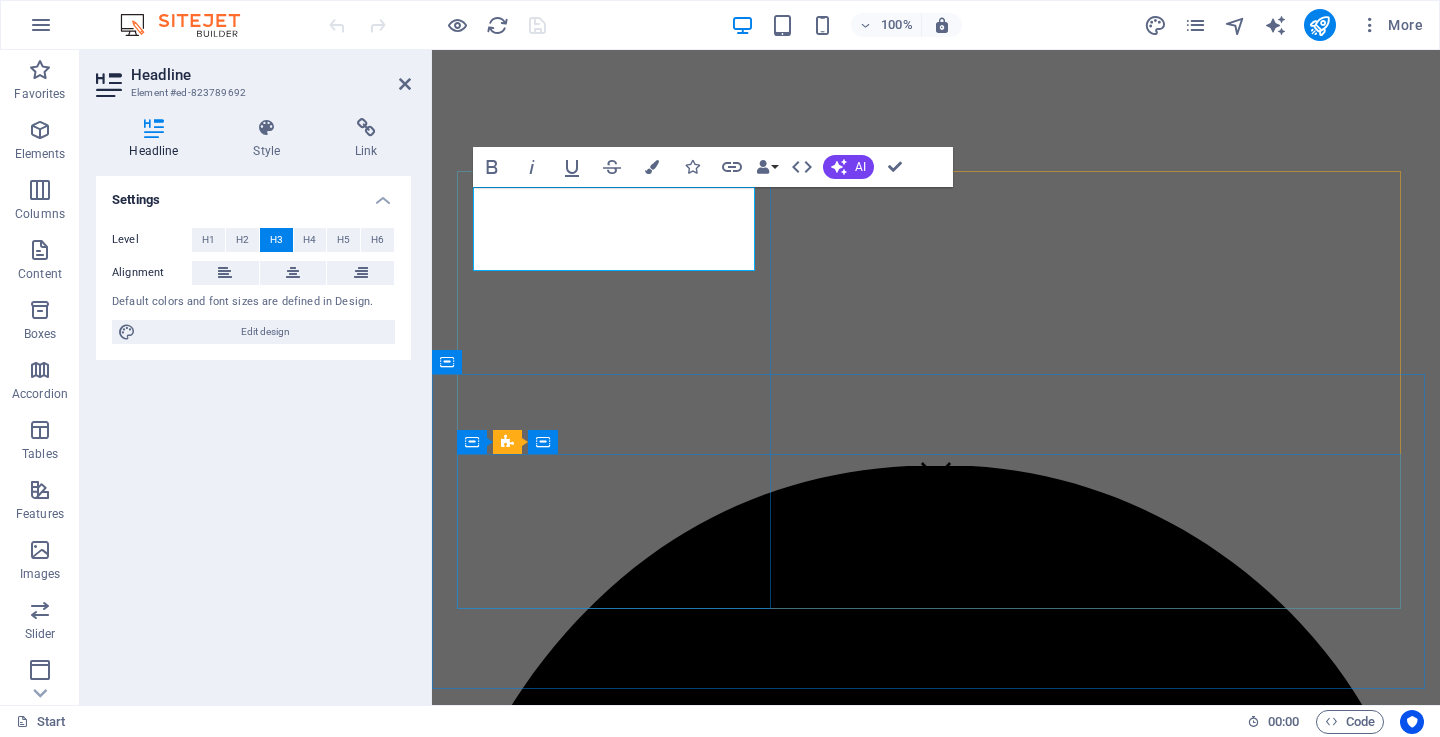 click on "Karibu City Wash Cleaners" at bounding box center (936, 9432) 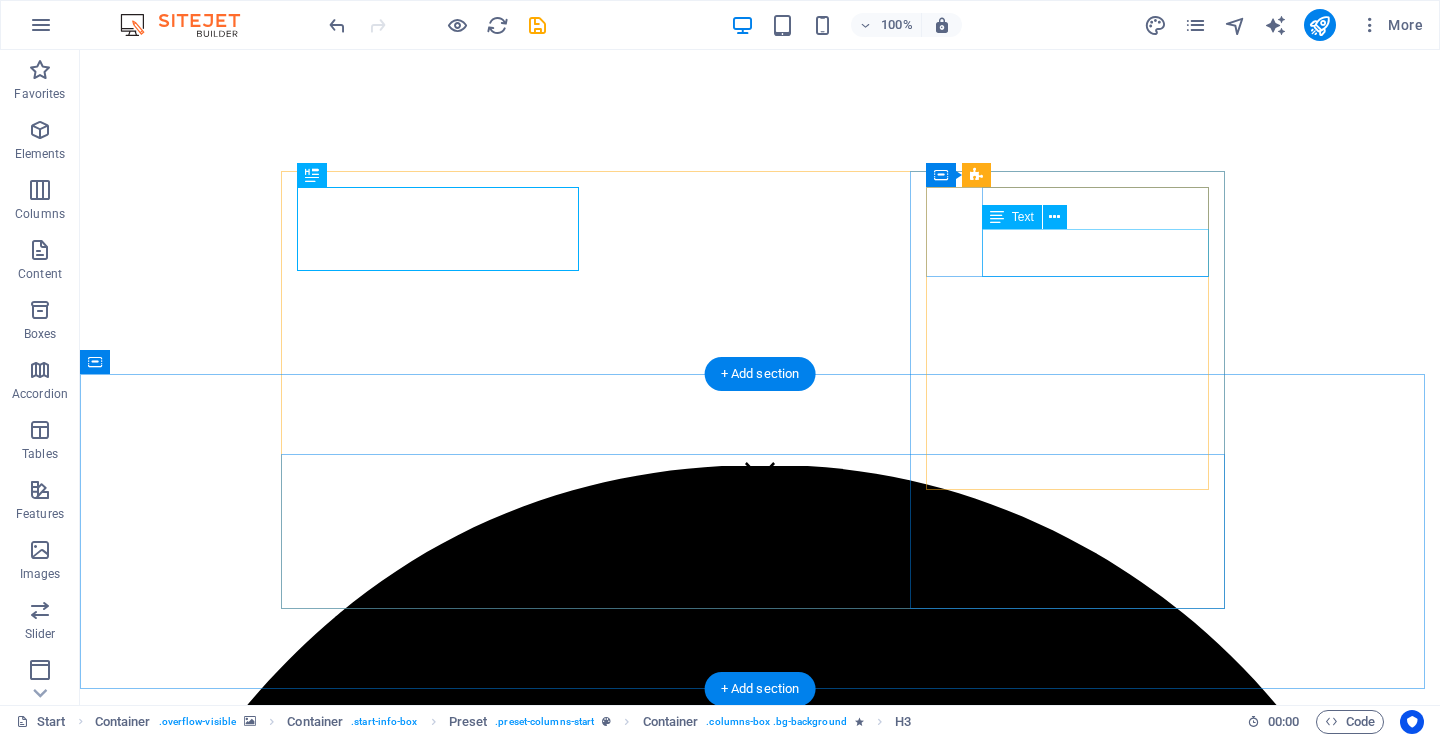 click on "Nyegezi Kona" at bounding box center [134, 14655] 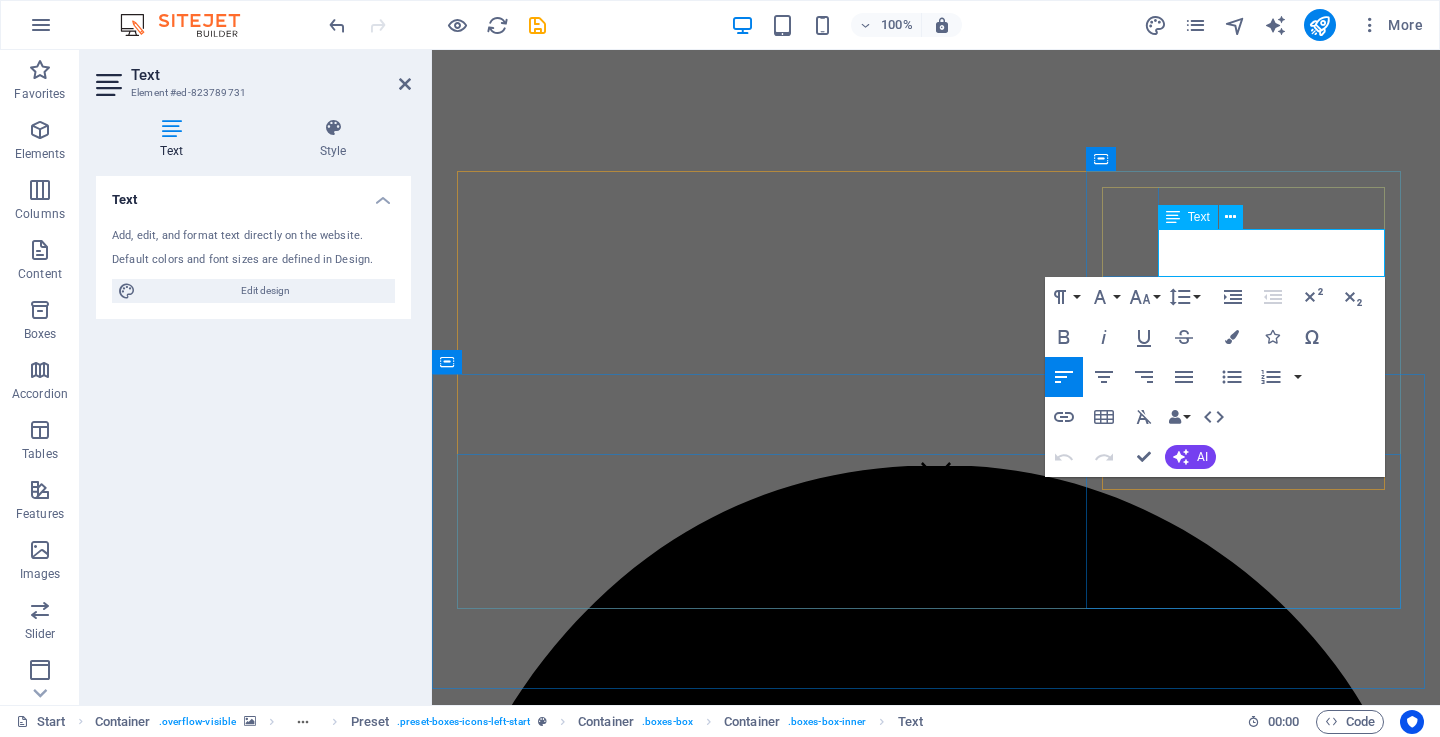 click on "Nyegezi Kona" at bounding box center (486, 11236) 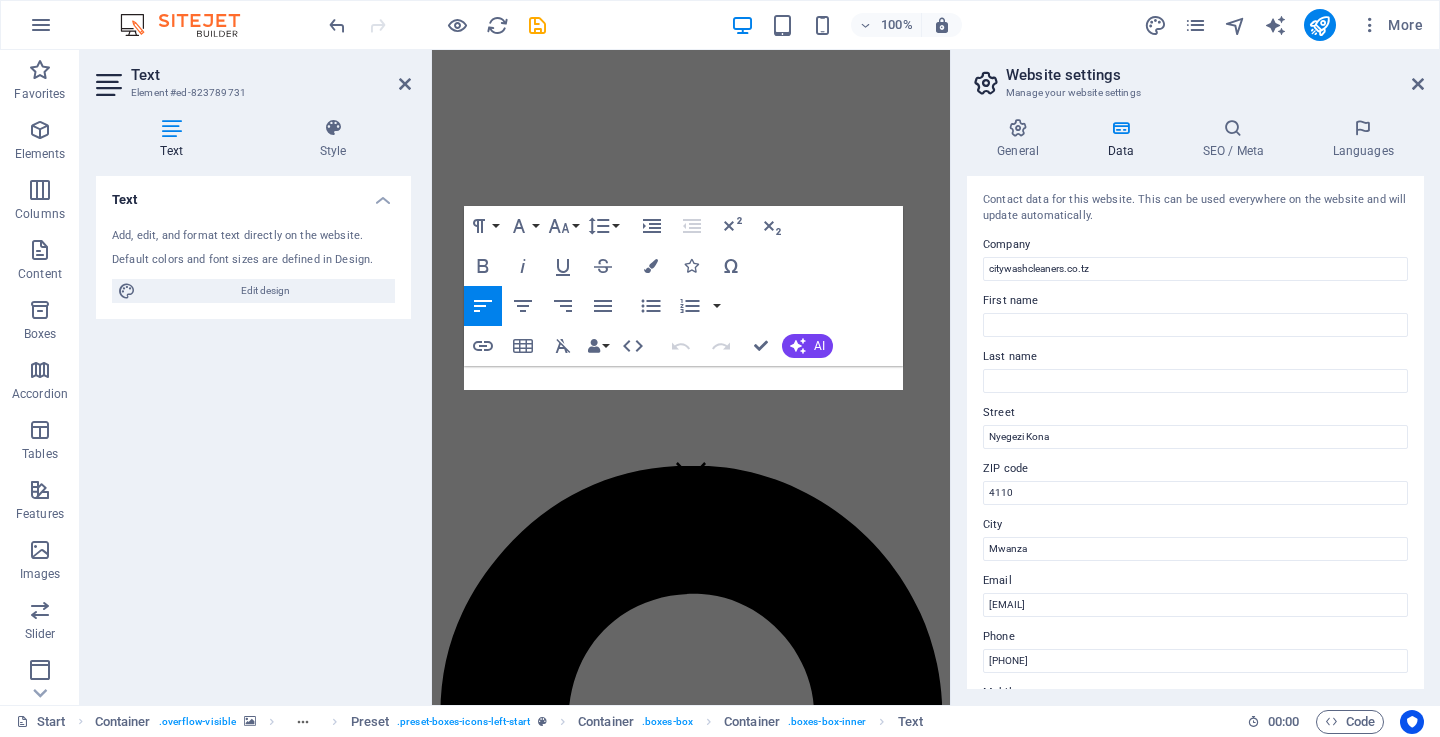 scroll, scrollTop: 854, scrollLeft: 0, axis: vertical 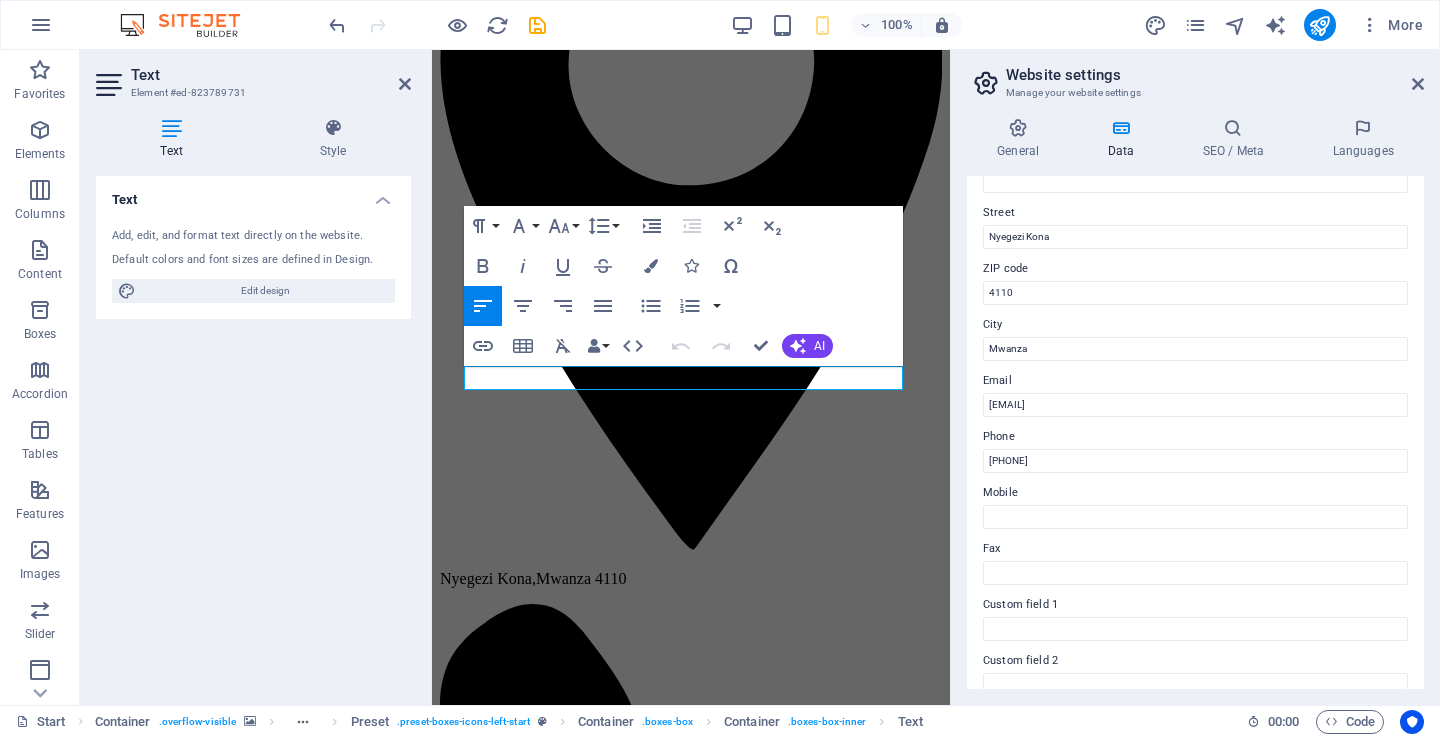 click on "Text Add, edit, and format text directly on the website. Default colors and font sizes are defined in Design. Edit design Alignment Left aligned Centered Right aligned" at bounding box center (253, 432) 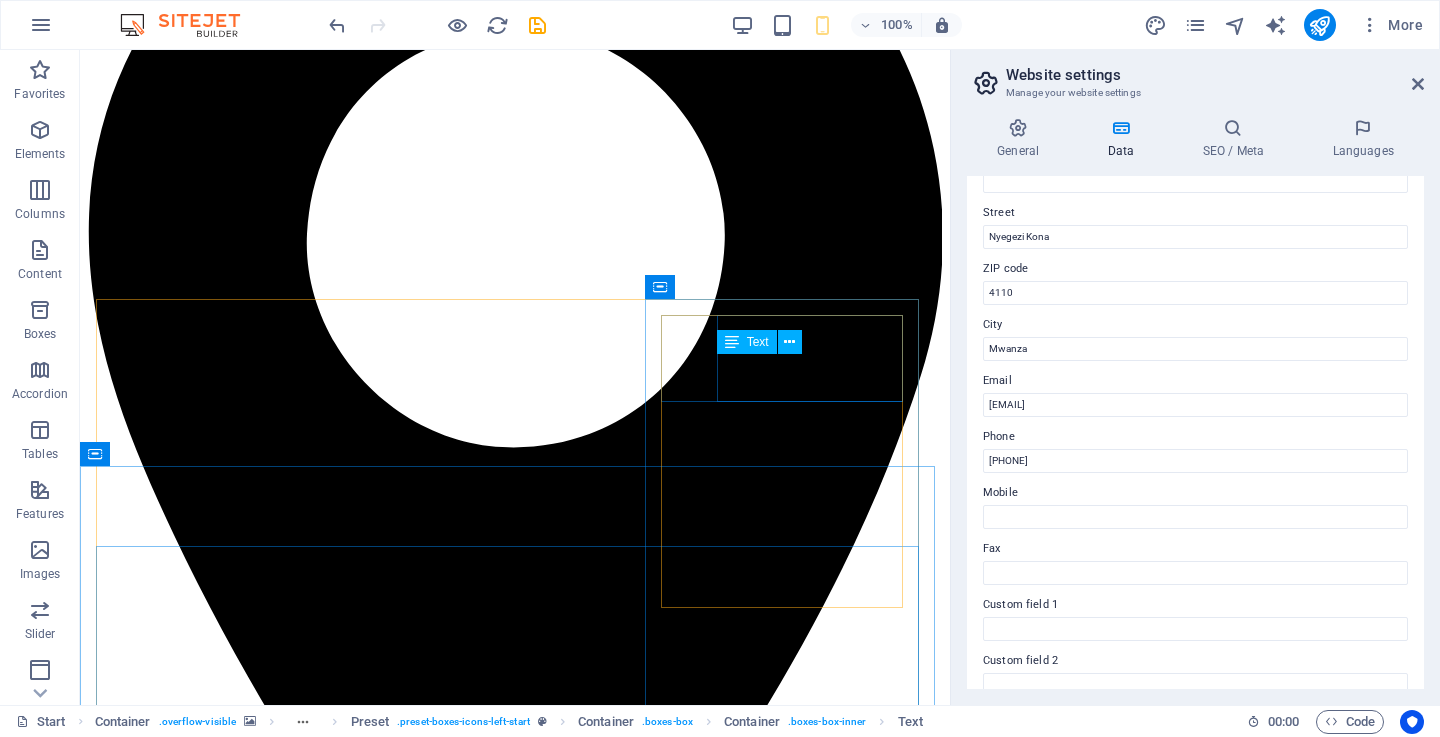 scroll, scrollTop: 108, scrollLeft: 0, axis: vertical 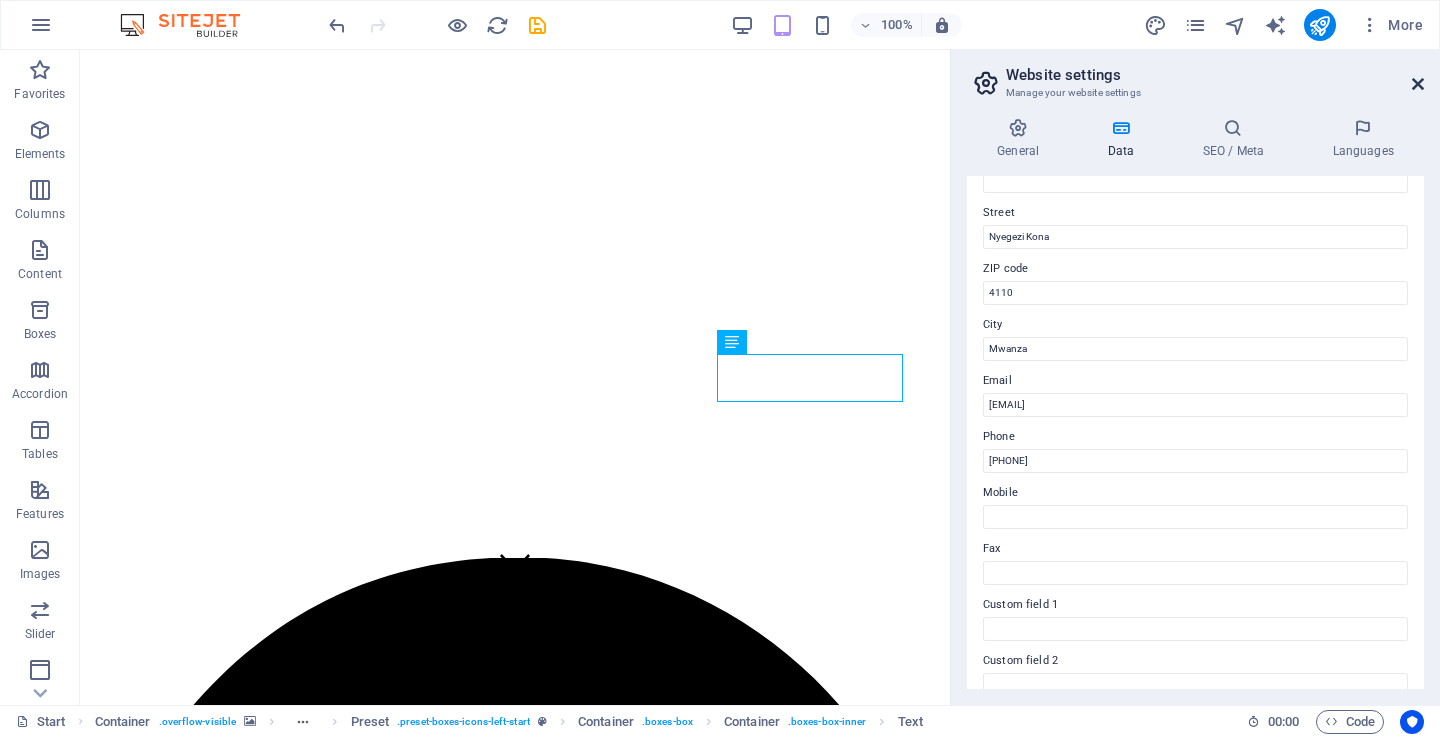click at bounding box center [1418, 84] 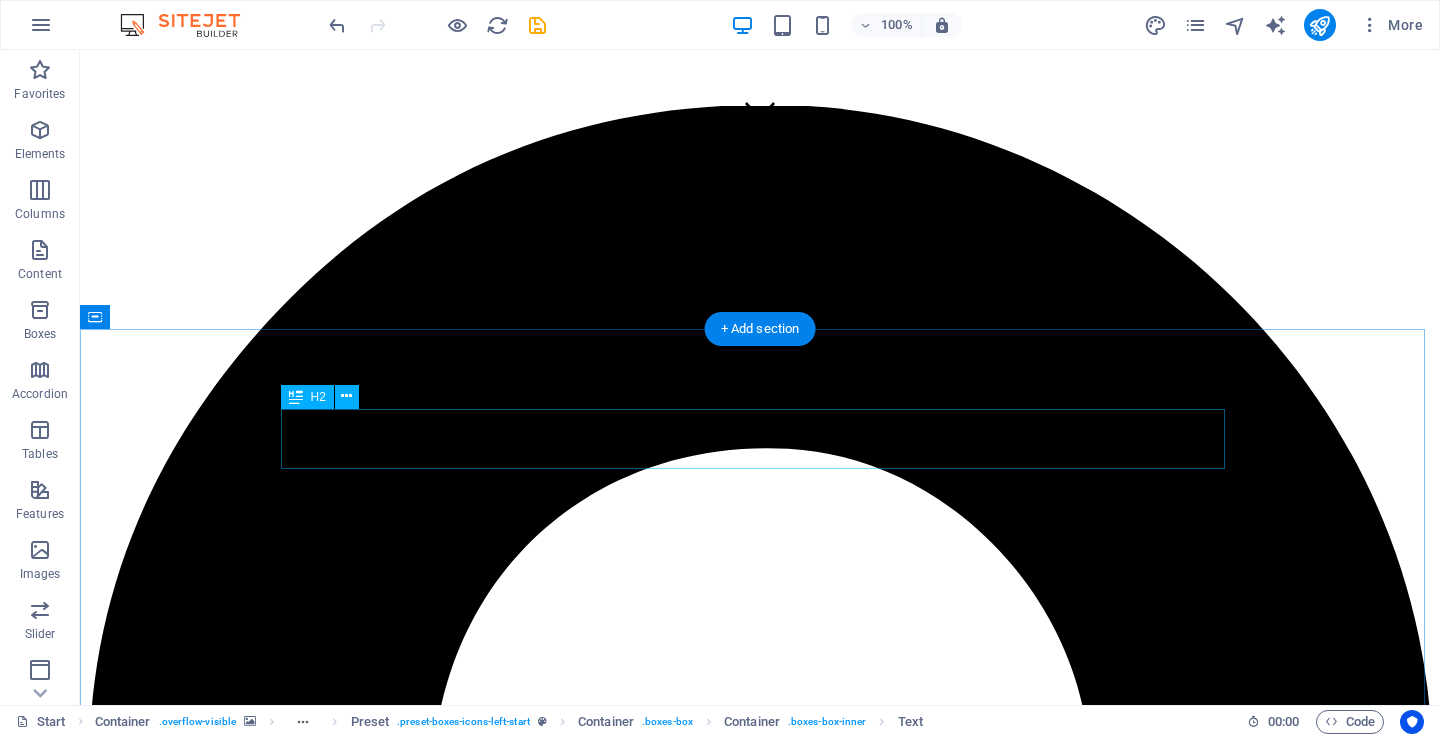 scroll, scrollTop: 608, scrollLeft: 0, axis: vertical 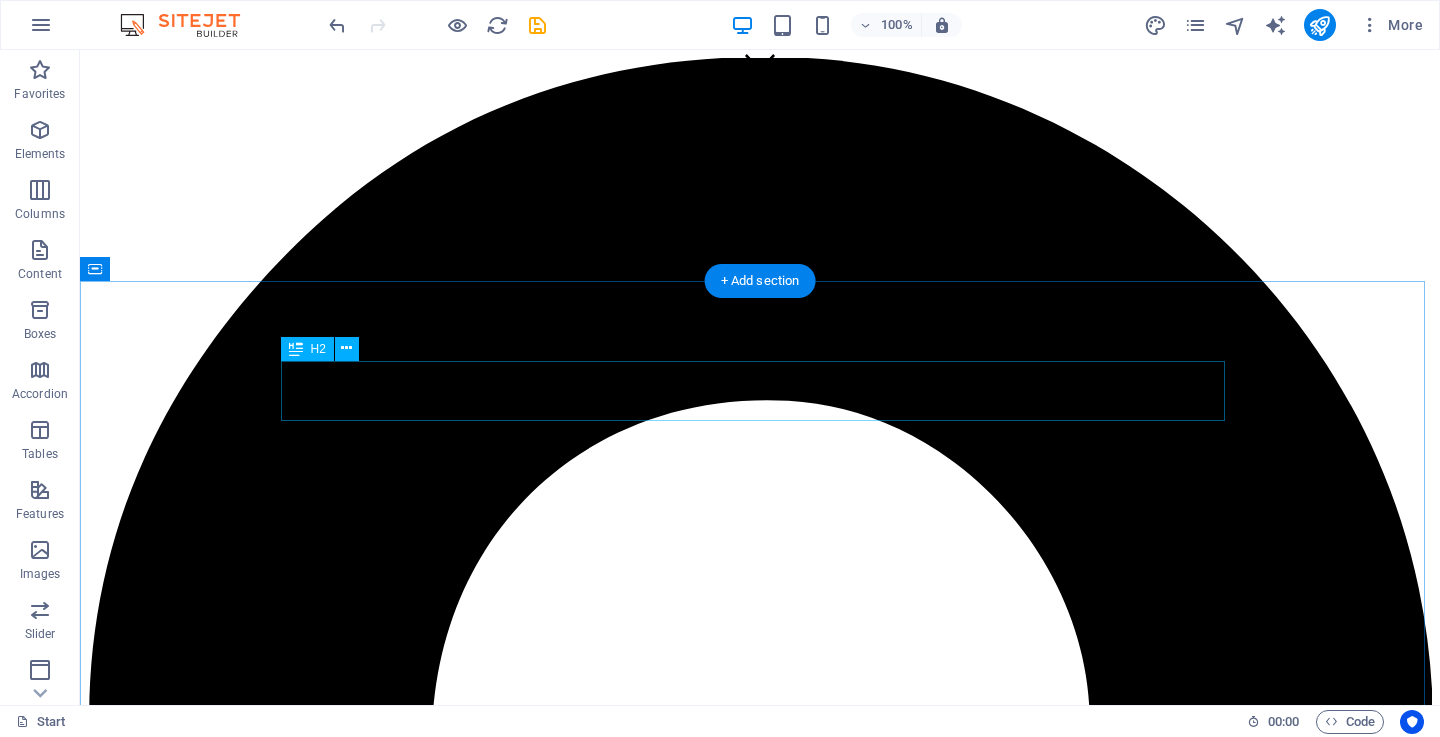 click on "About us" at bounding box center (760, 17347) 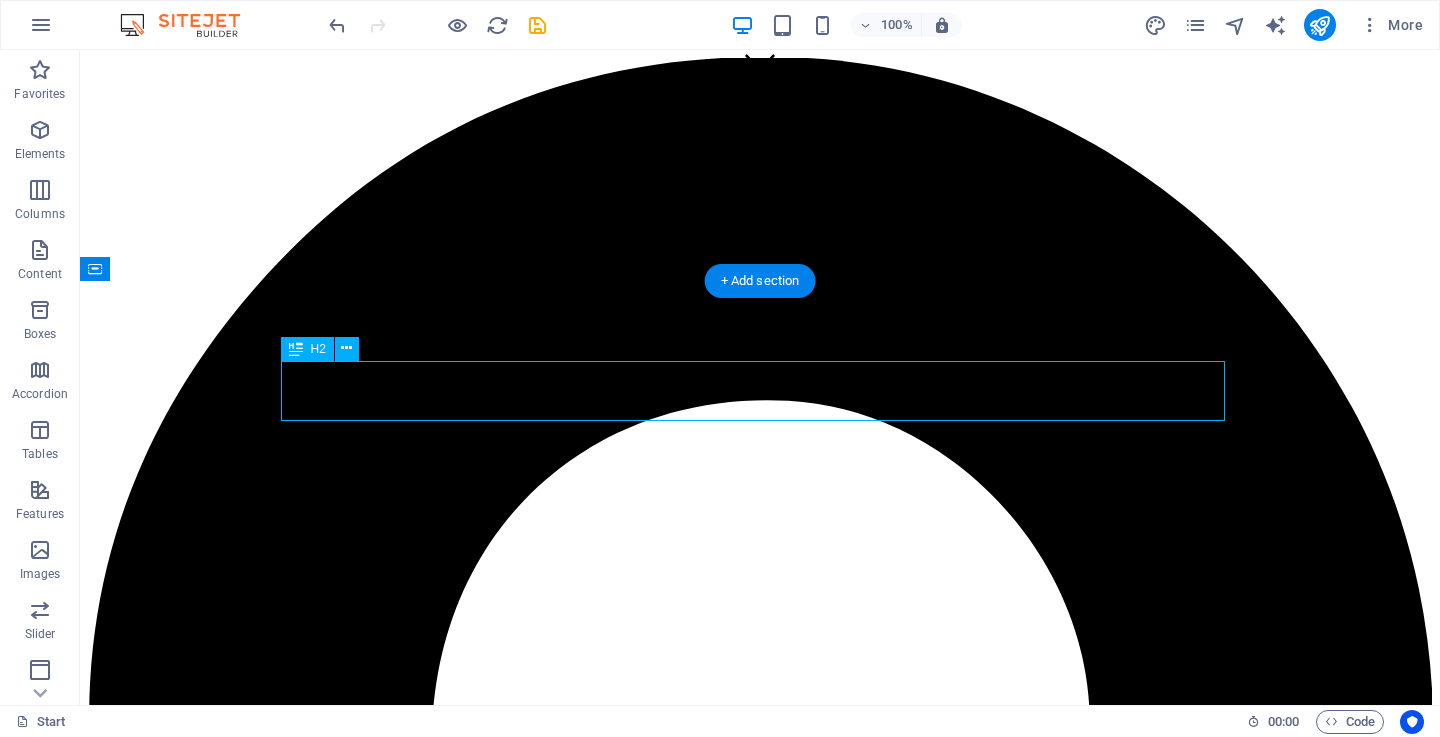 click on "About us" at bounding box center (760, 17347) 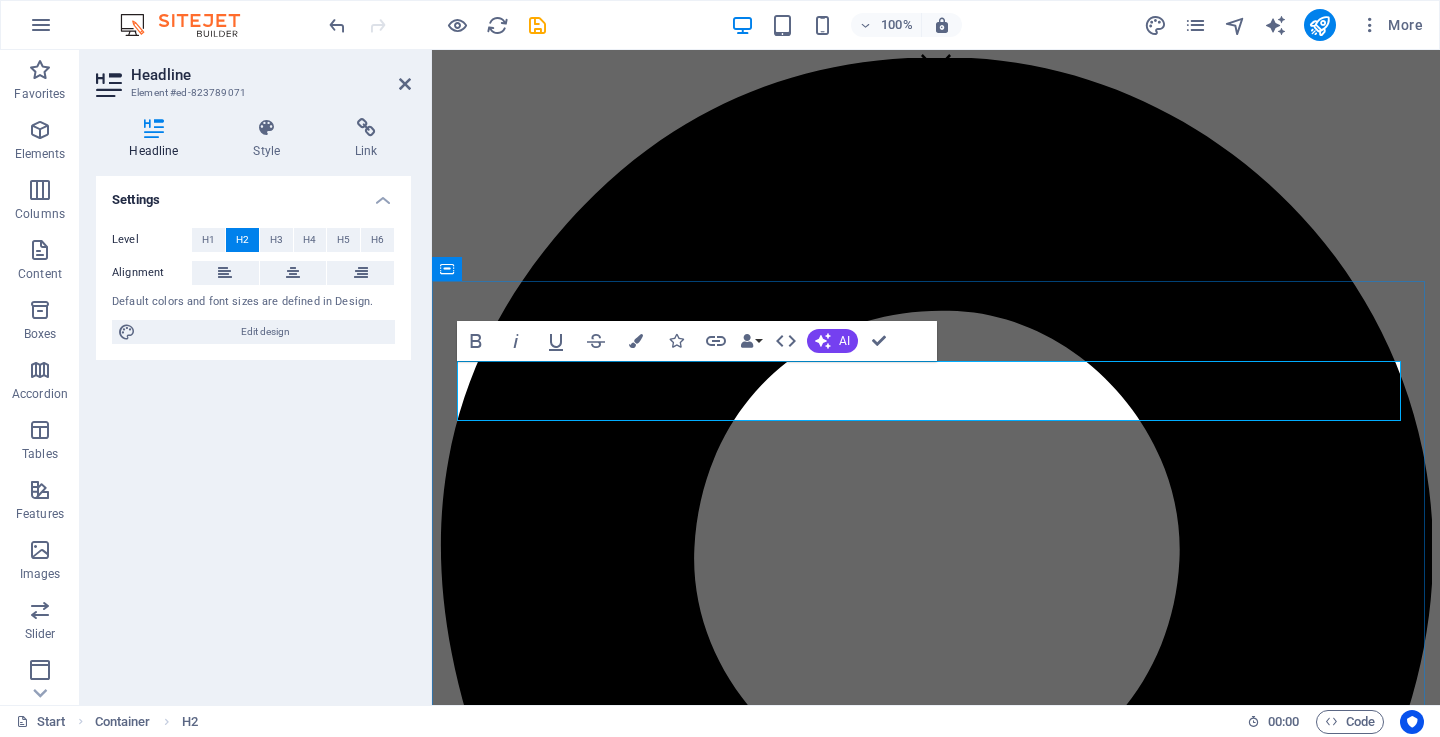 click on "About us" at bounding box center [936, 13197] 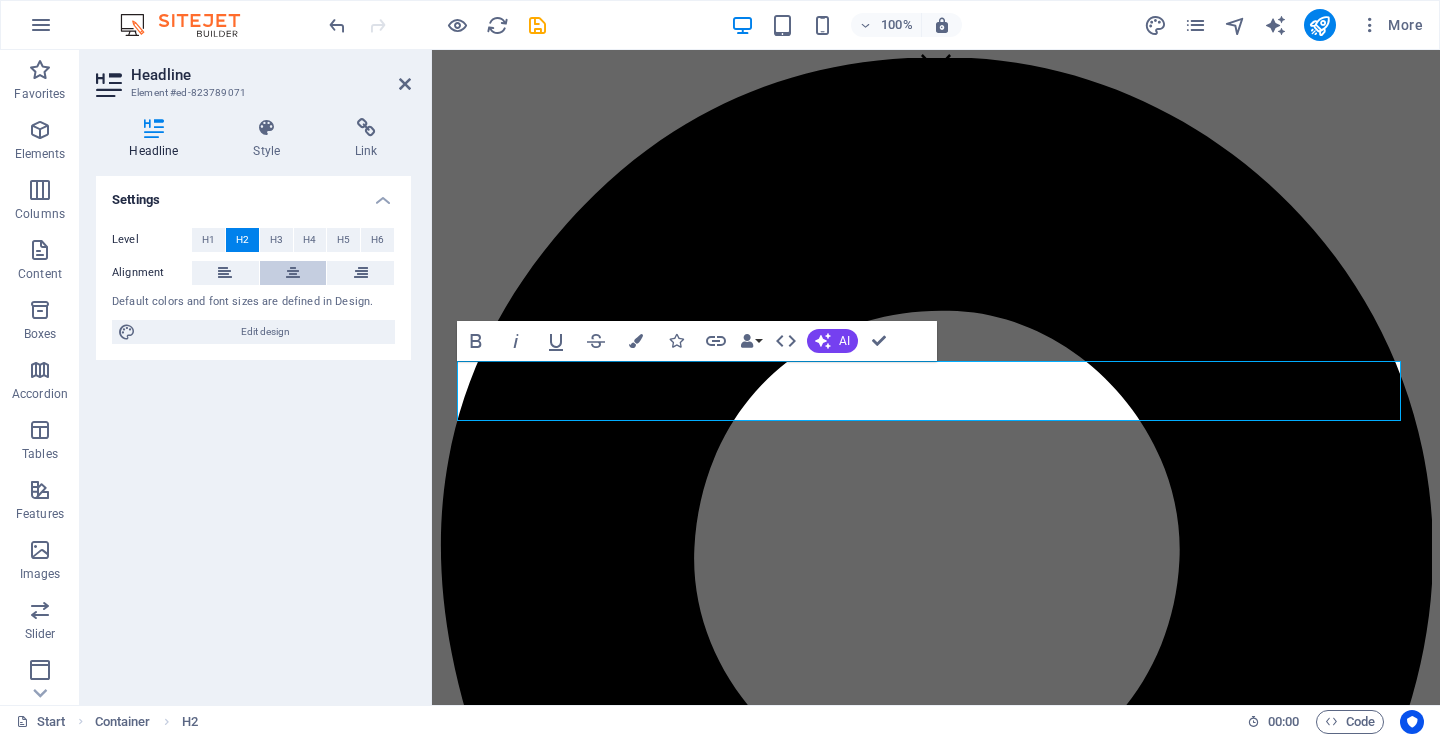 click at bounding box center (293, 273) 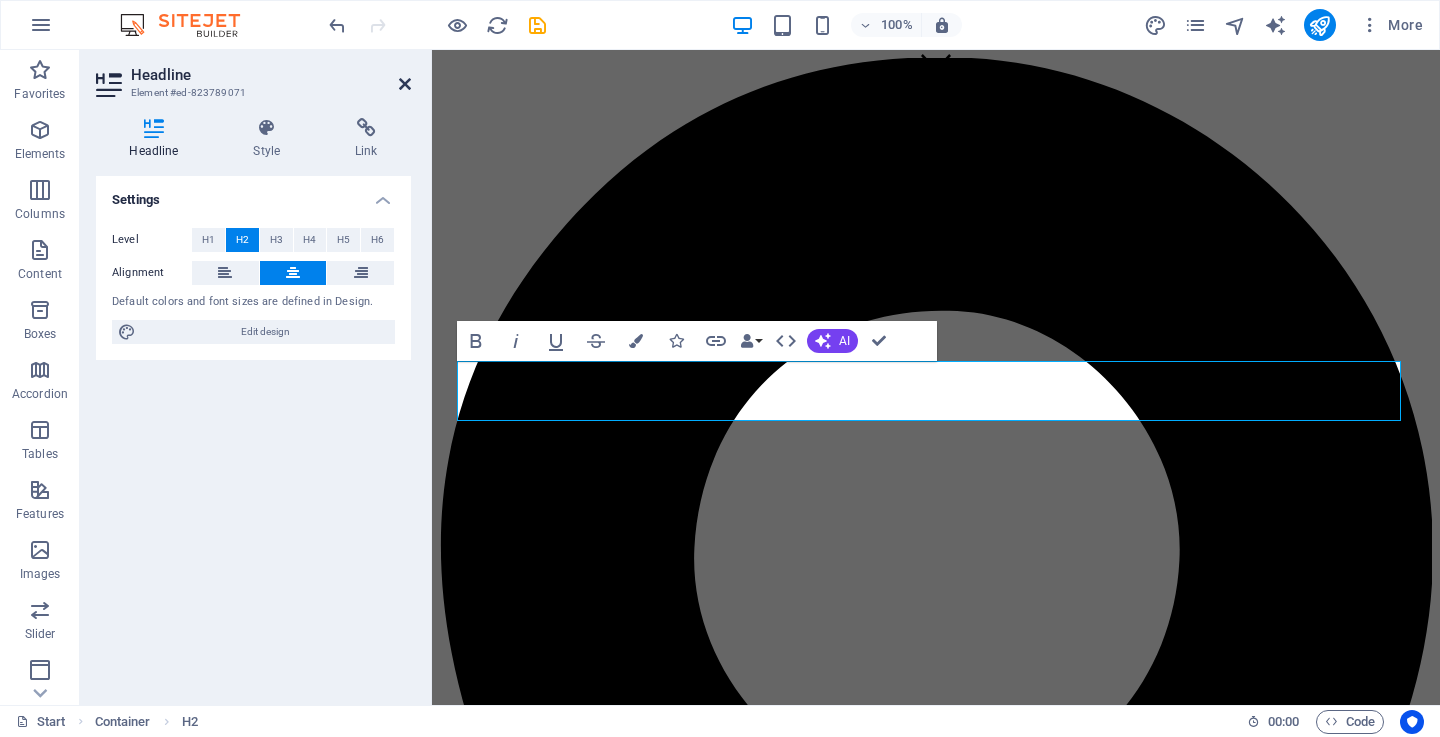 click at bounding box center (405, 84) 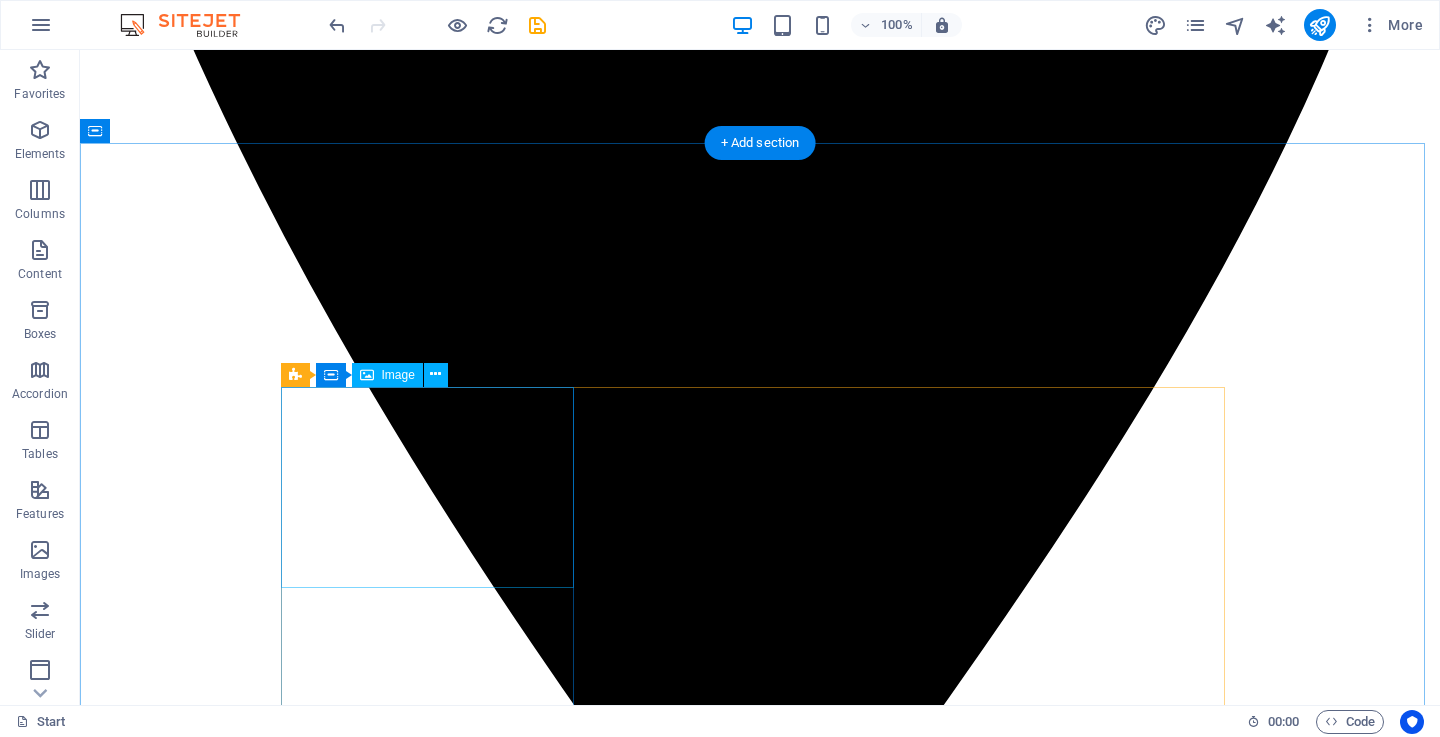 scroll, scrollTop: 1808, scrollLeft: 0, axis: vertical 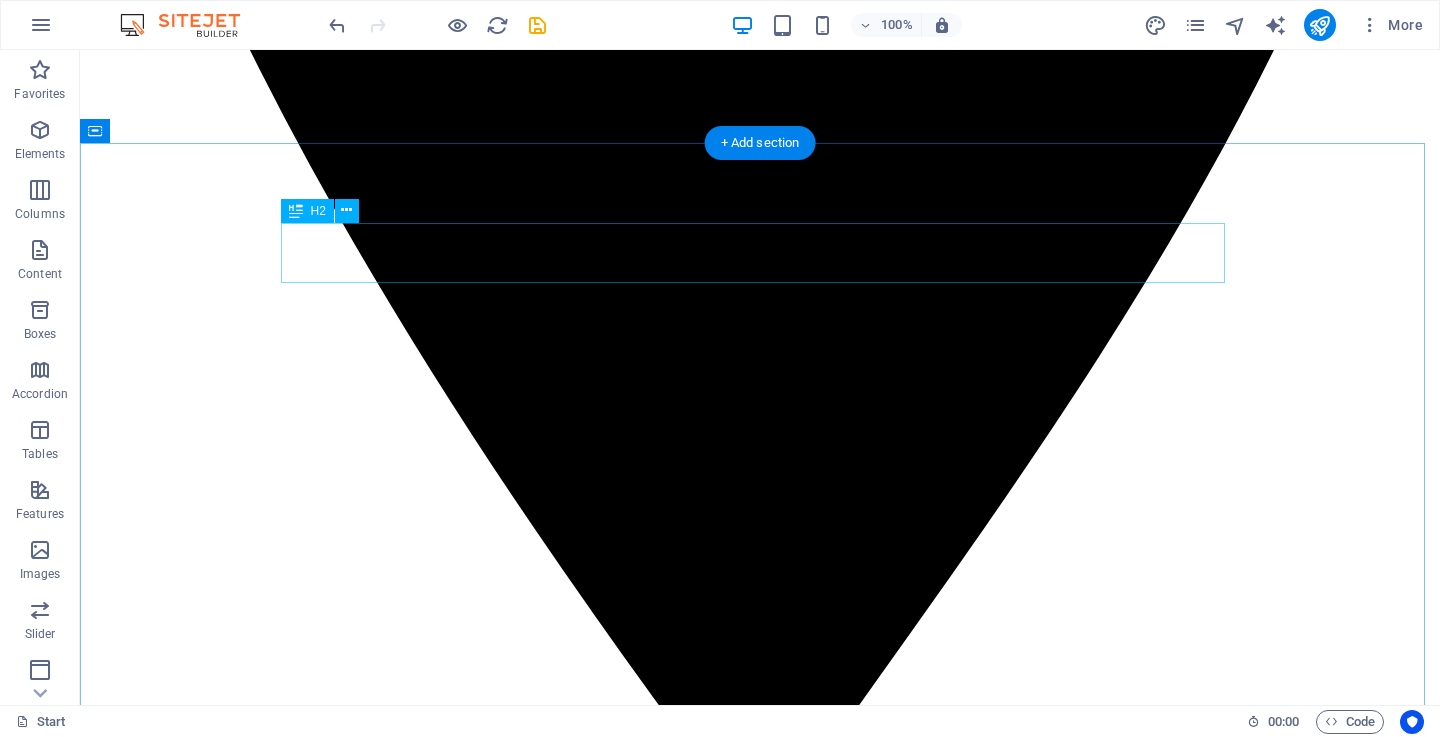click on "HUDUMA ZETU" at bounding box center (760, 29066) 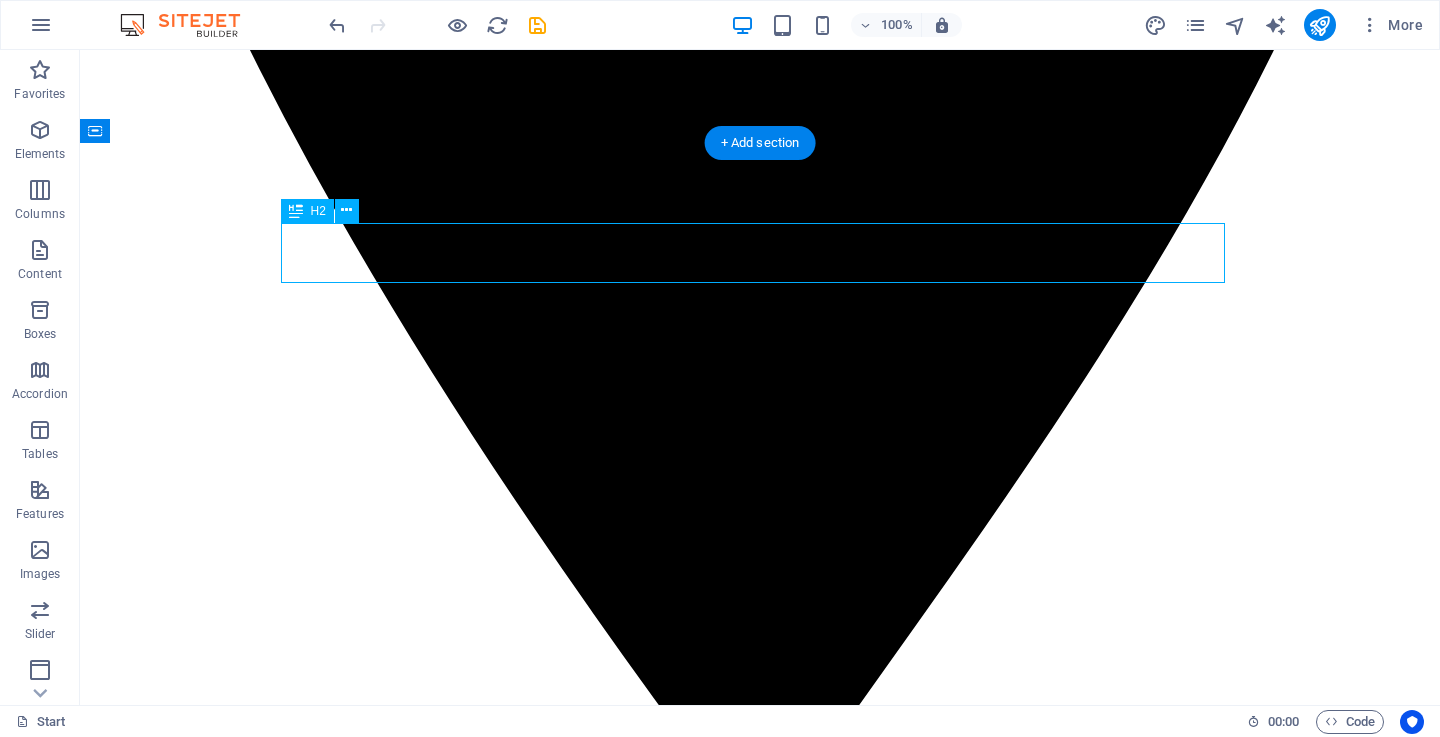 click on "HUDUMA ZETU" at bounding box center (760, 29066) 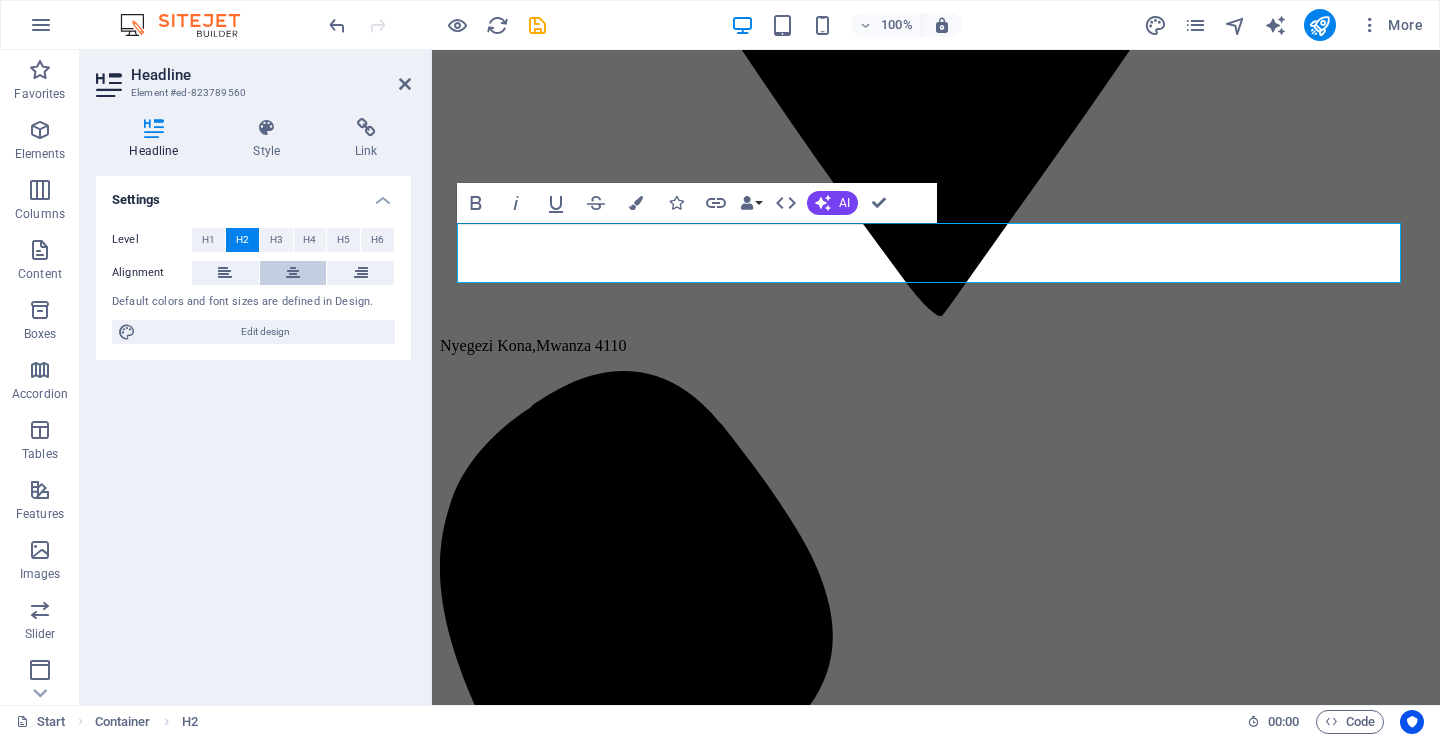click at bounding box center (293, 273) 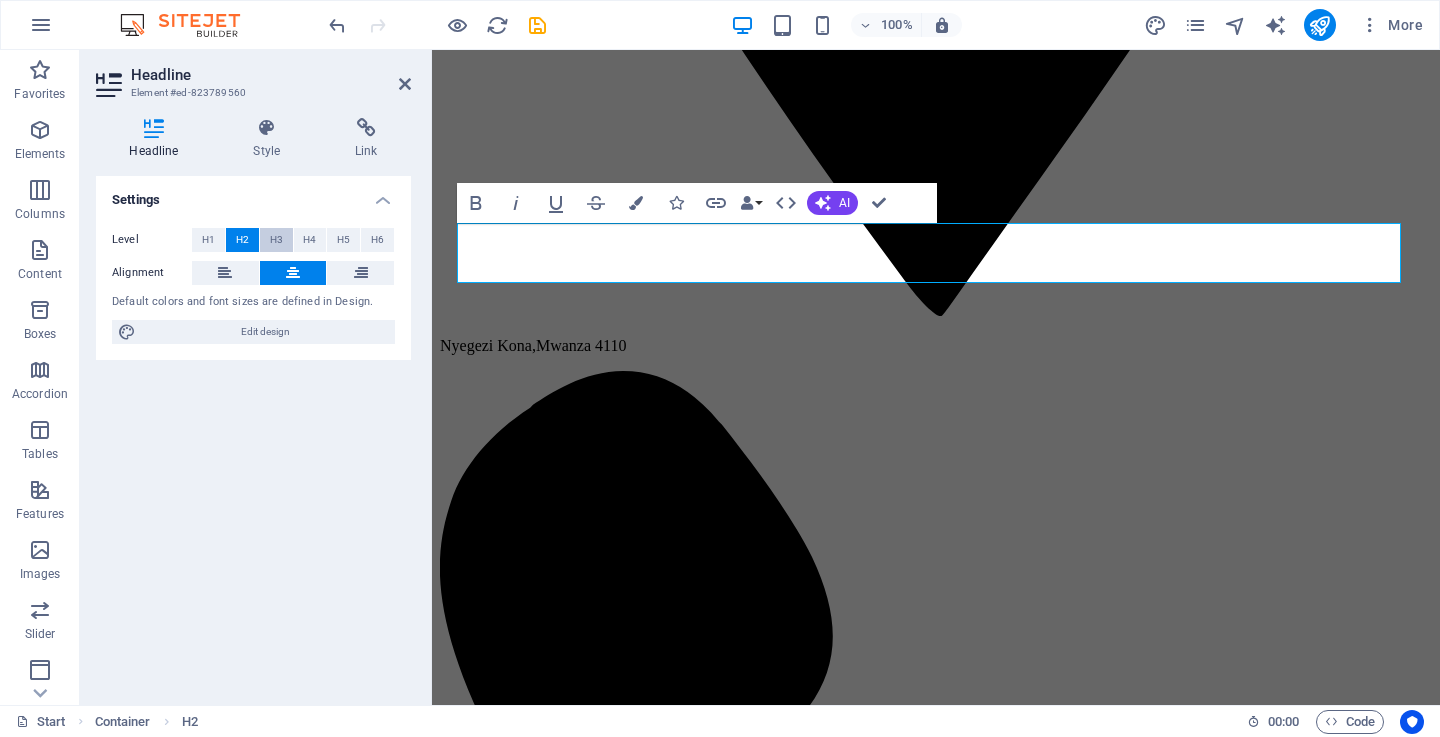 click on "H3" at bounding box center (276, 240) 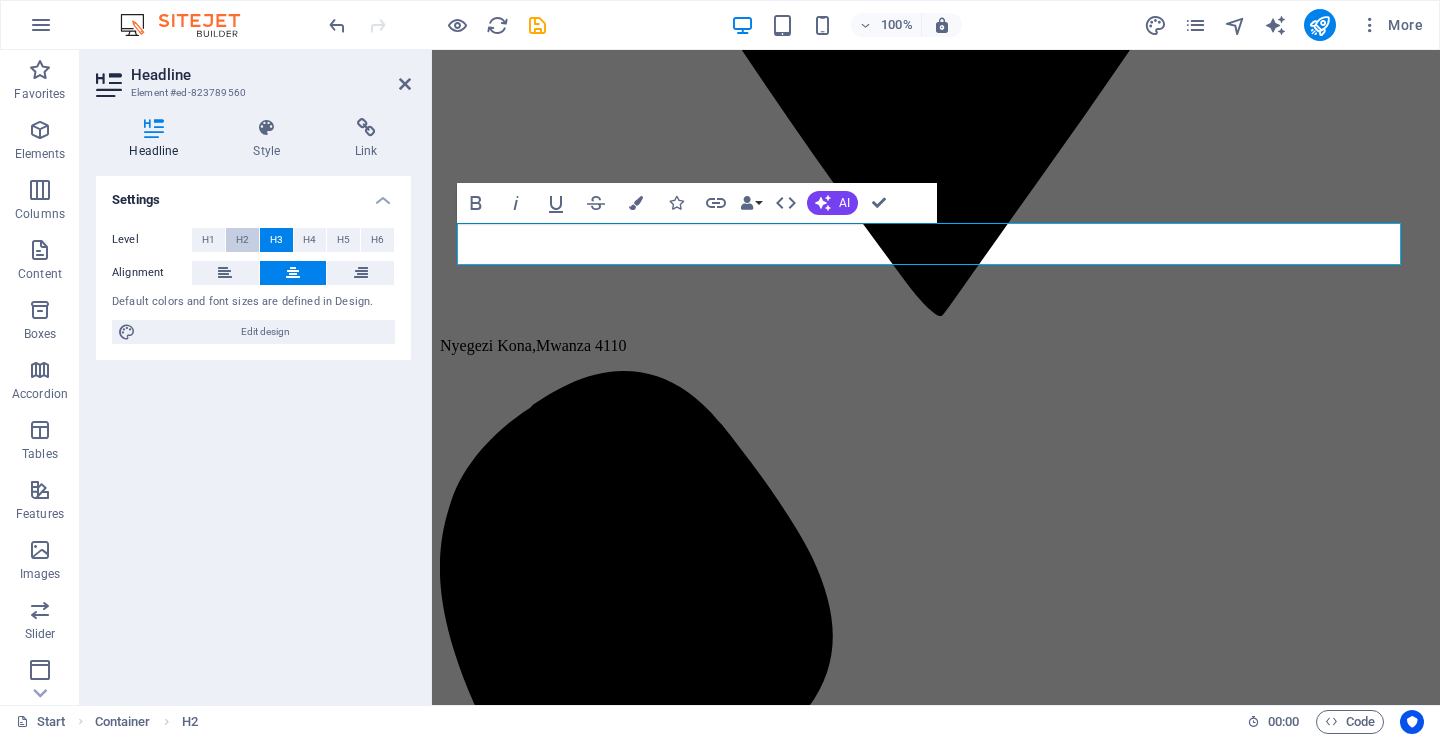 click on "H2" at bounding box center [242, 240] 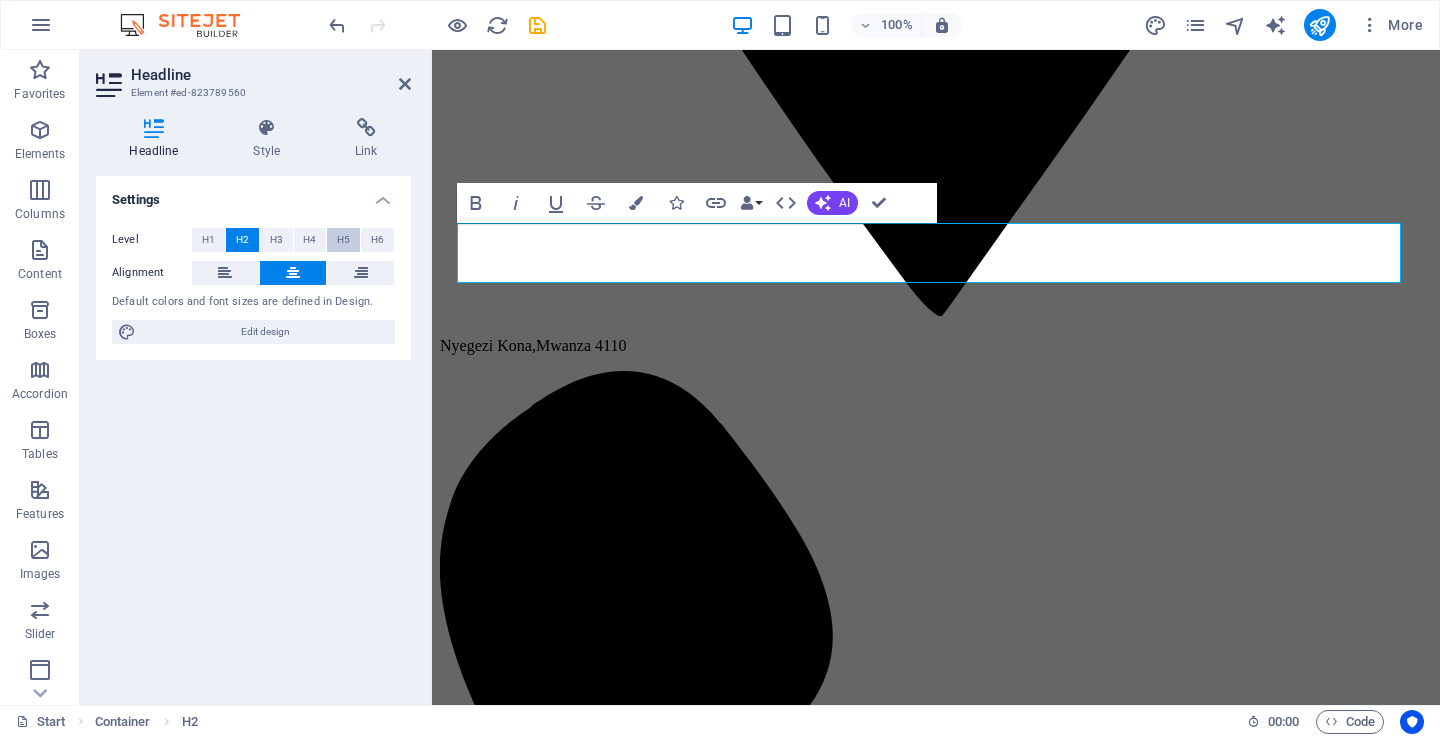 click on "H5" at bounding box center [343, 240] 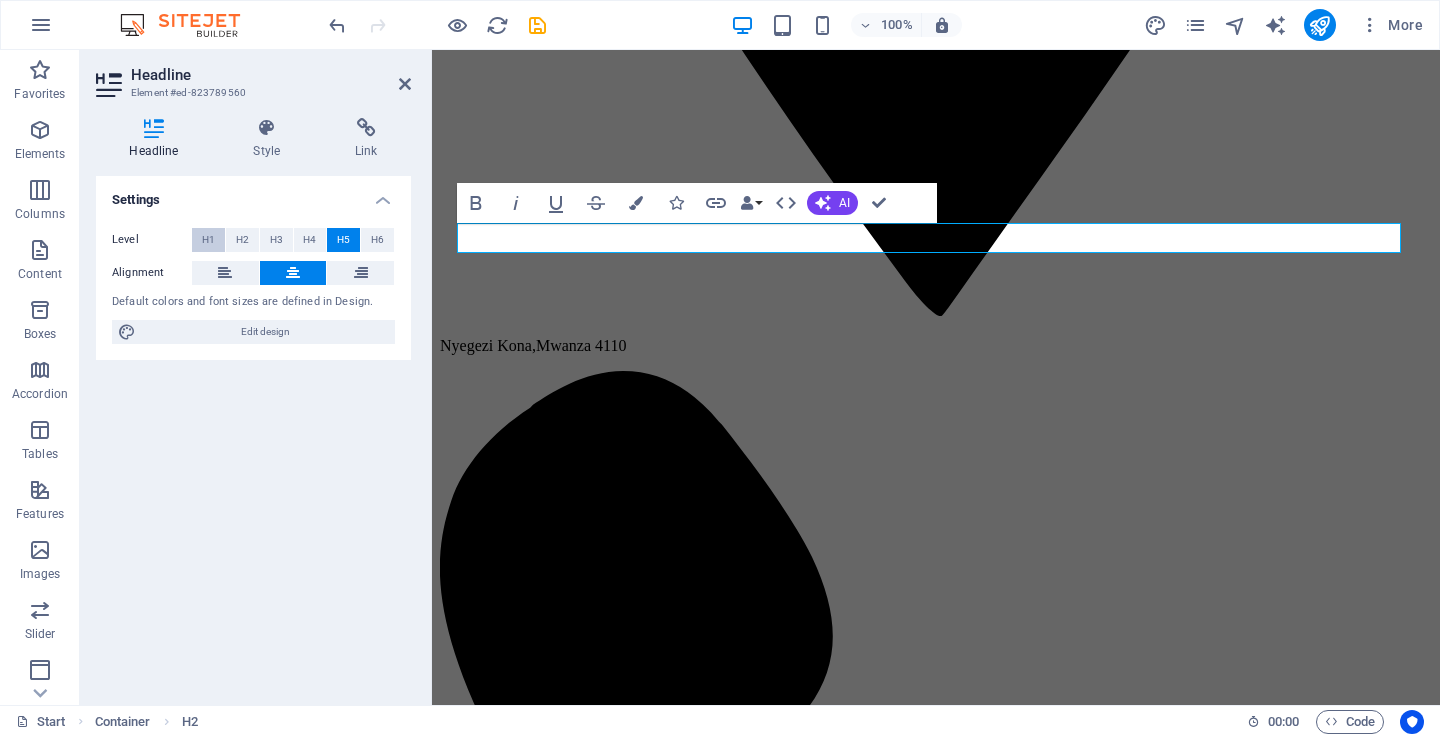 click on "H1" at bounding box center [208, 240] 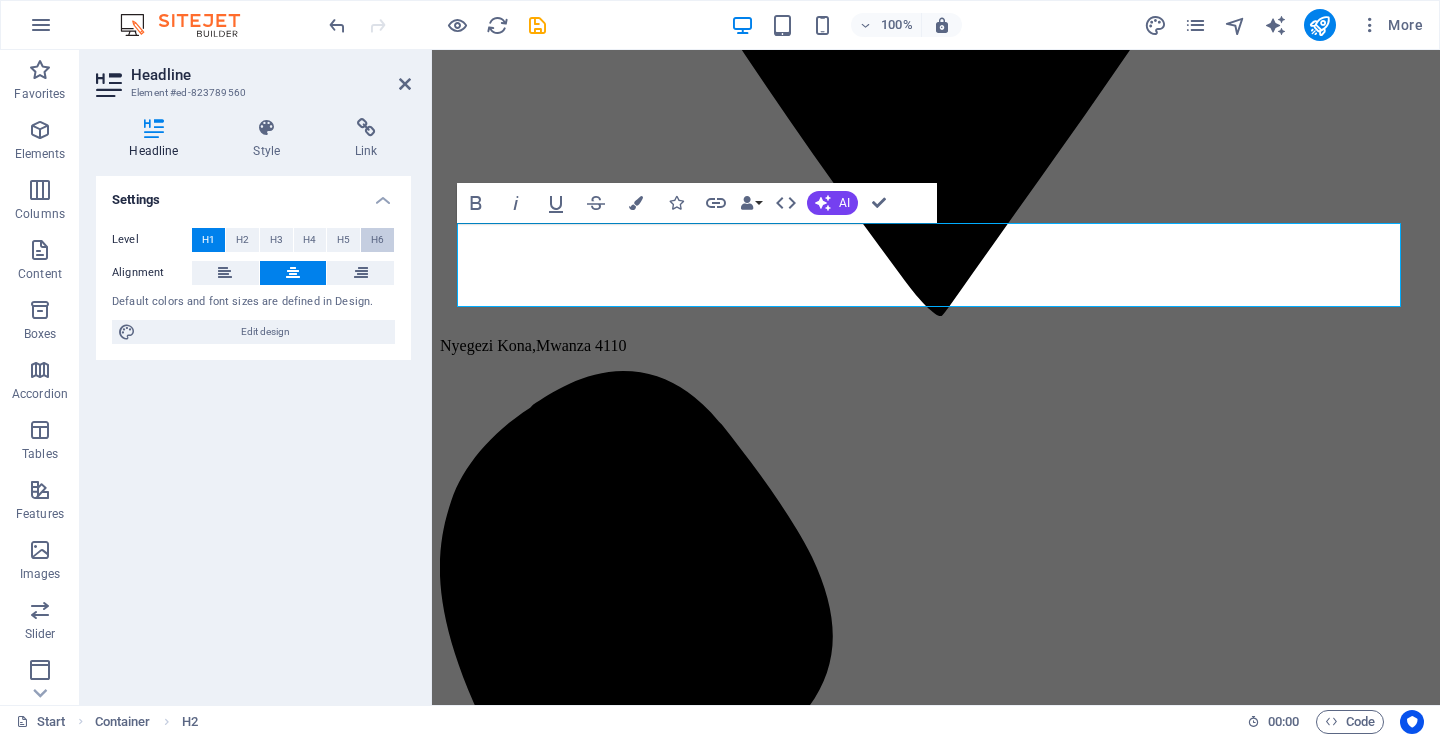 click on "H6" at bounding box center (377, 240) 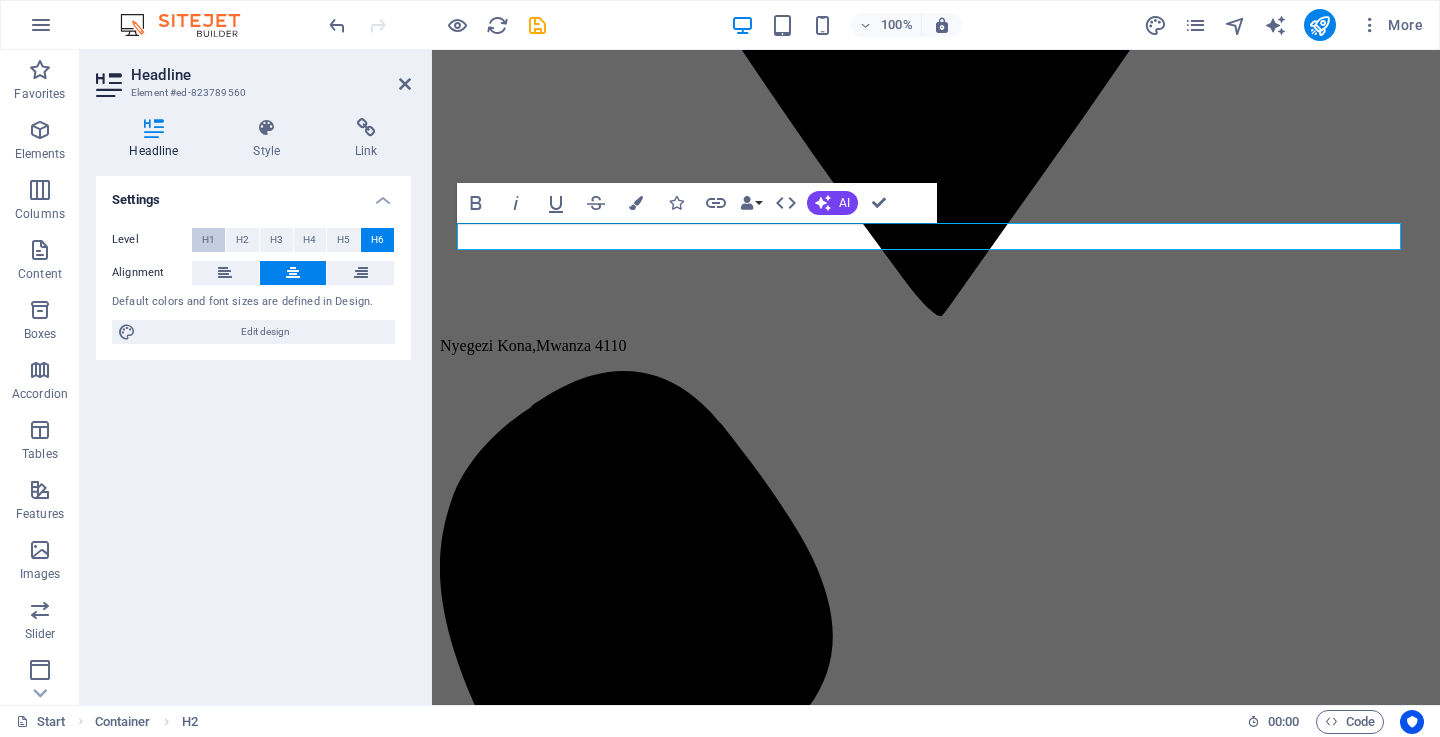 click on "H1" at bounding box center [208, 240] 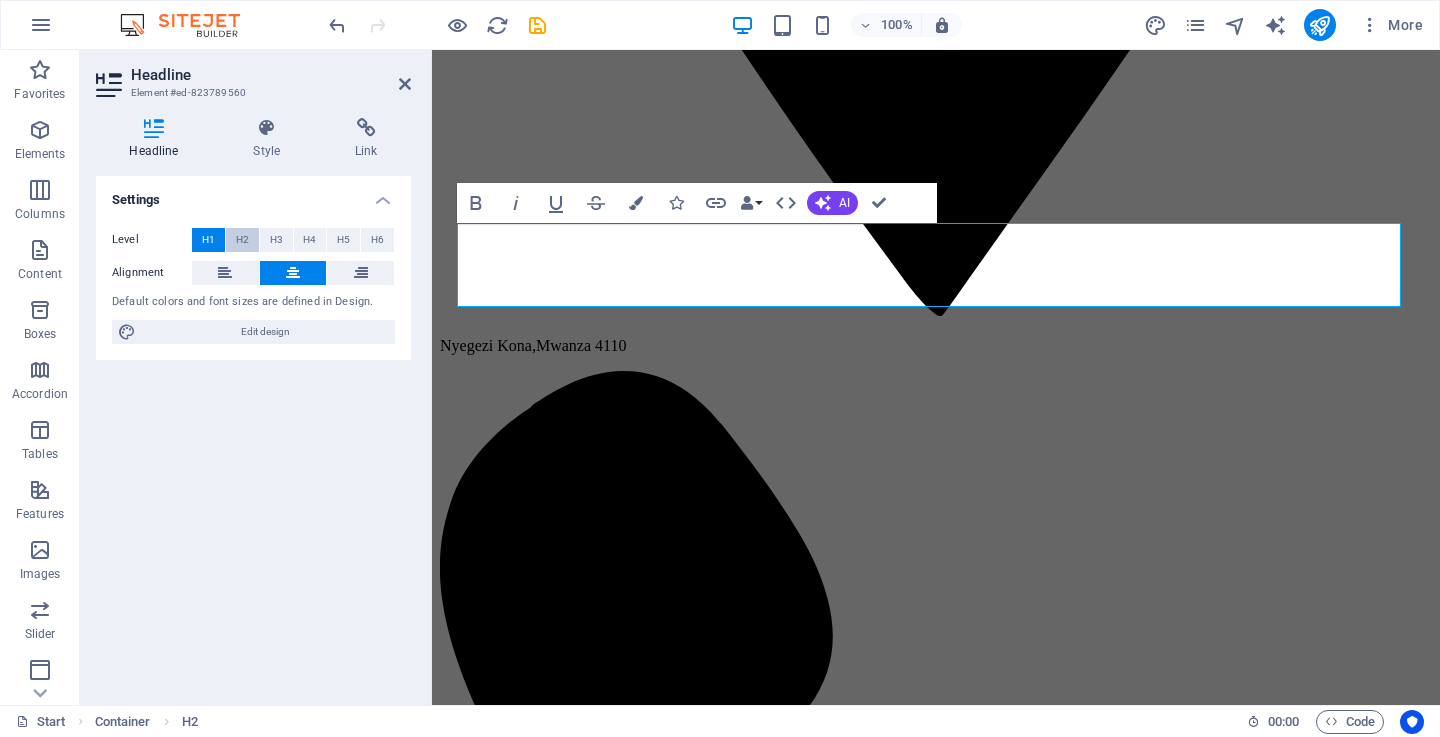 click on "H2" at bounding box center [242, 240] 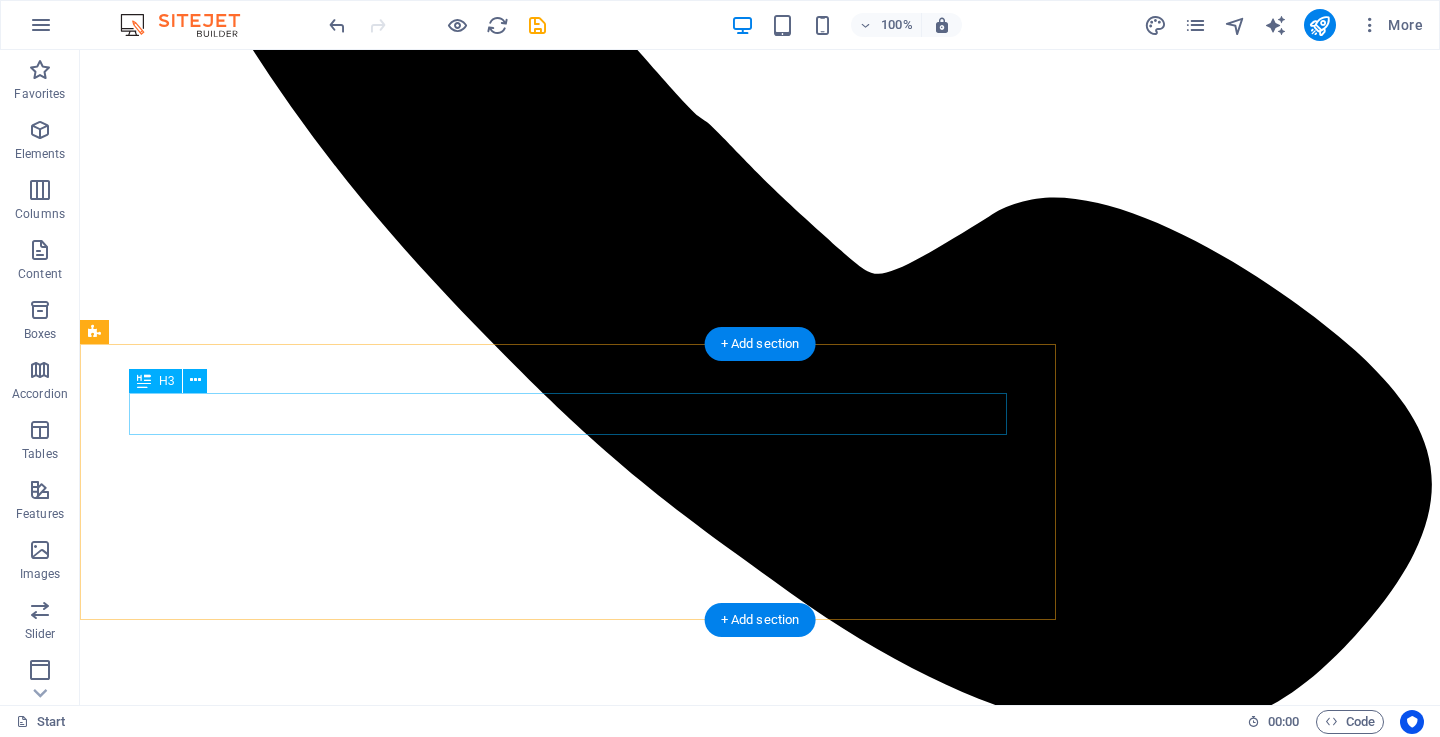 scroll, scrollTop: 3508, scrollLeft: 0, axis: vertical 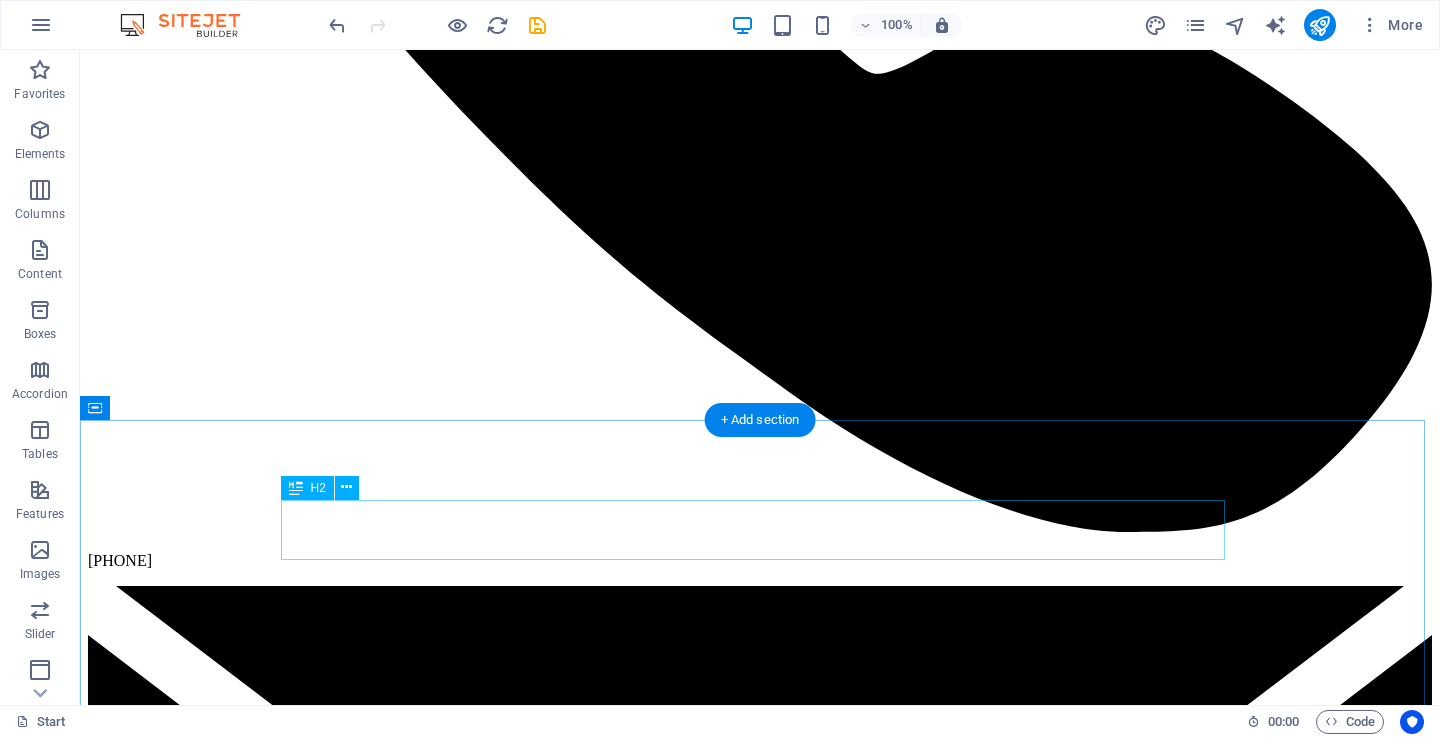 click on "BEI ZETU" at bounding box center [760, 31389] 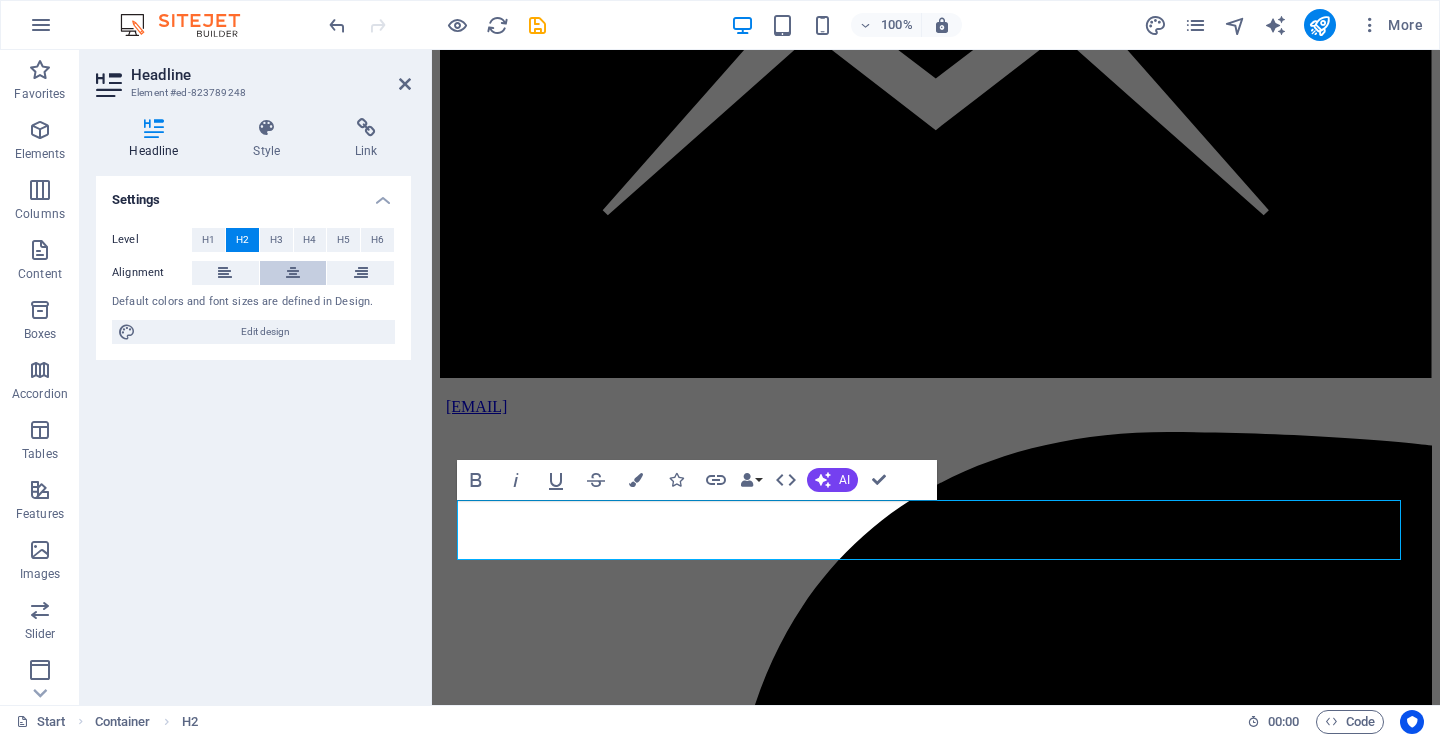 click at bounding box center (293, 273) 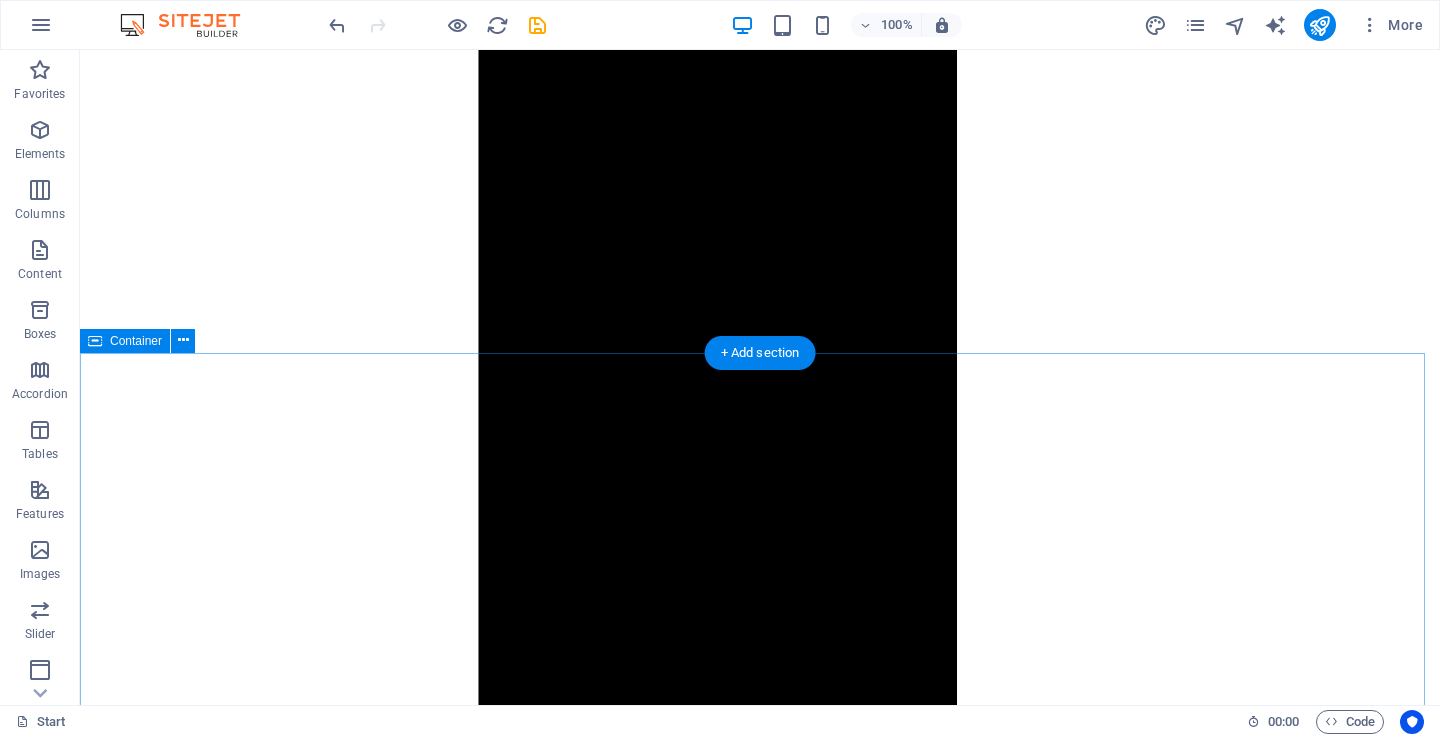 scroll, scrollTop: 6708, scrollLeft: 0, axis: vertical 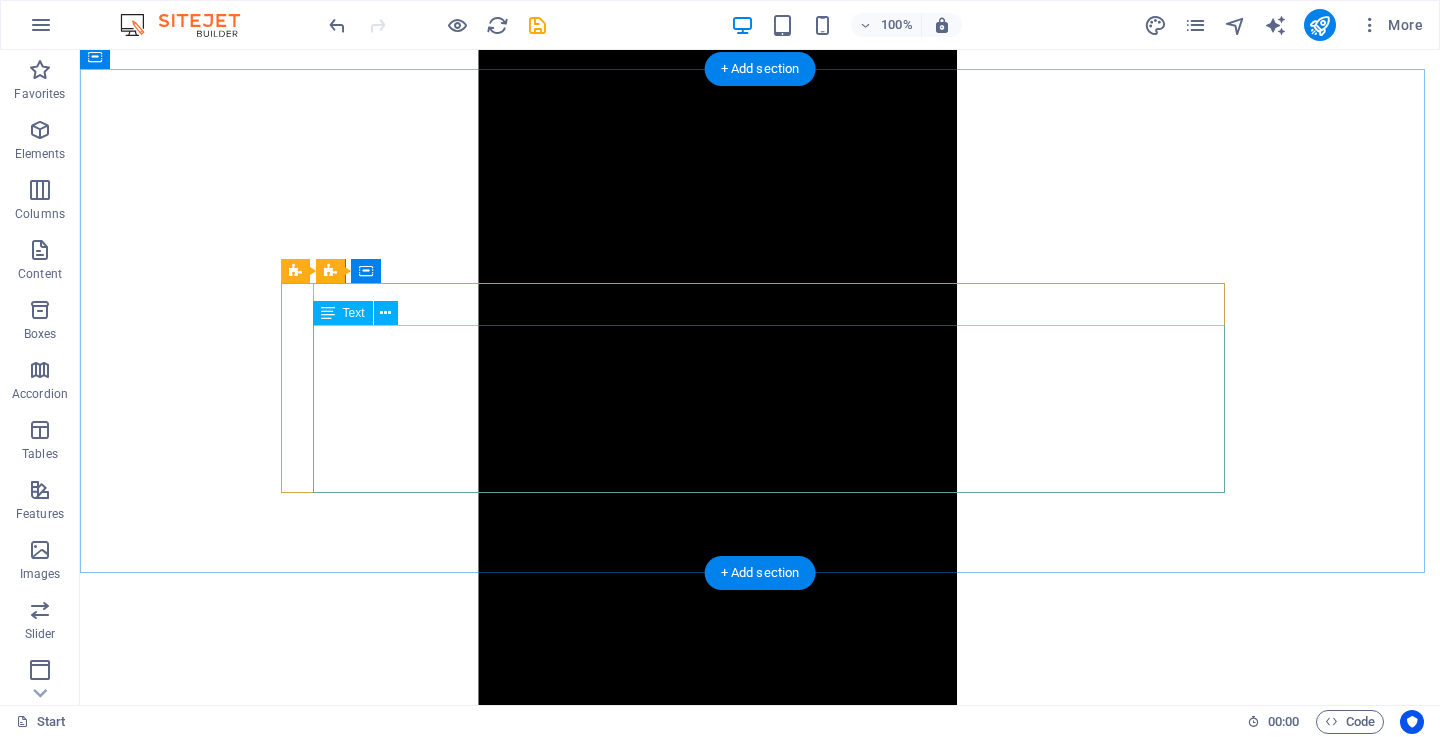 click on "Nyegezi Kona Mwanza , NYEGEZI  4110 Hours: Mon - Fri: 8am - 8pm Sat: 8am - 9pm Sun: 8am - 9pm" at bounding box center [760, 51499] 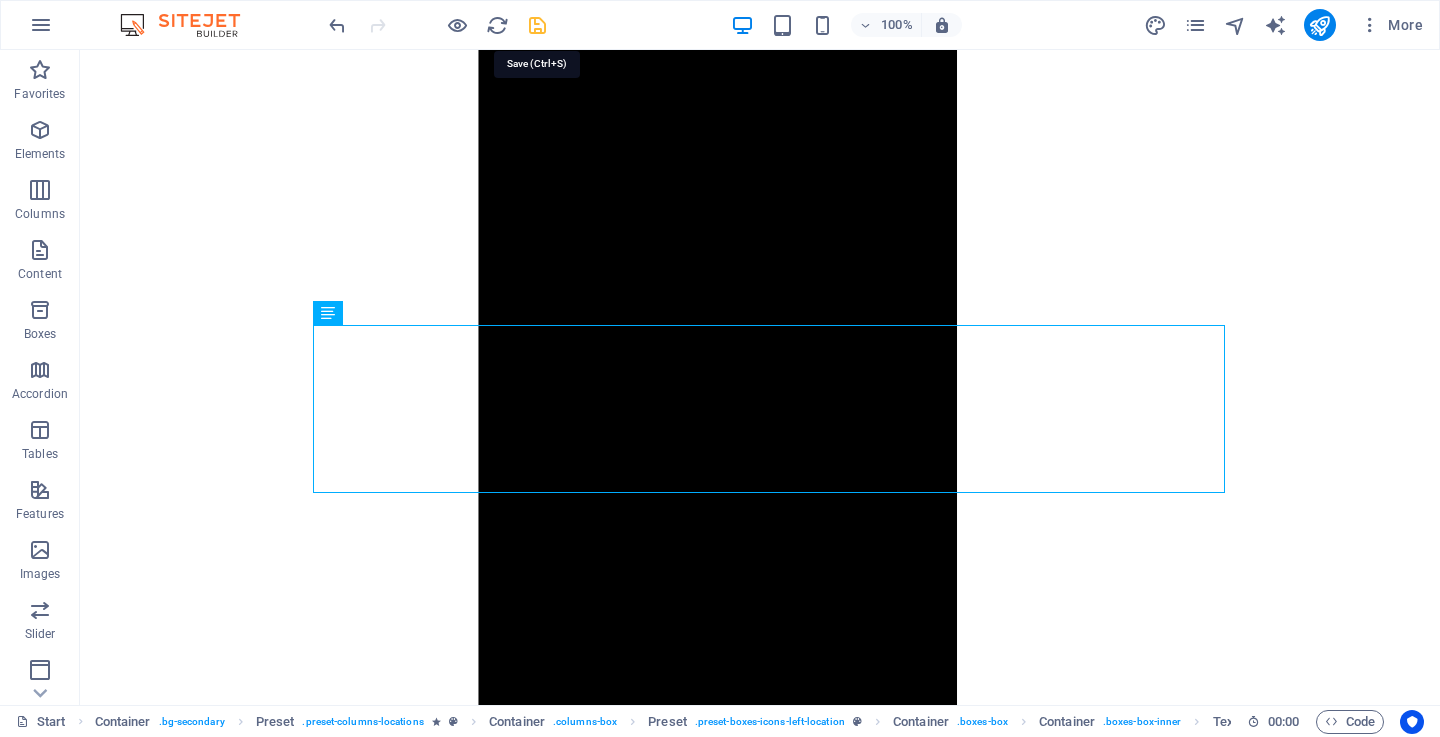 click at bounding box center [537, 25] 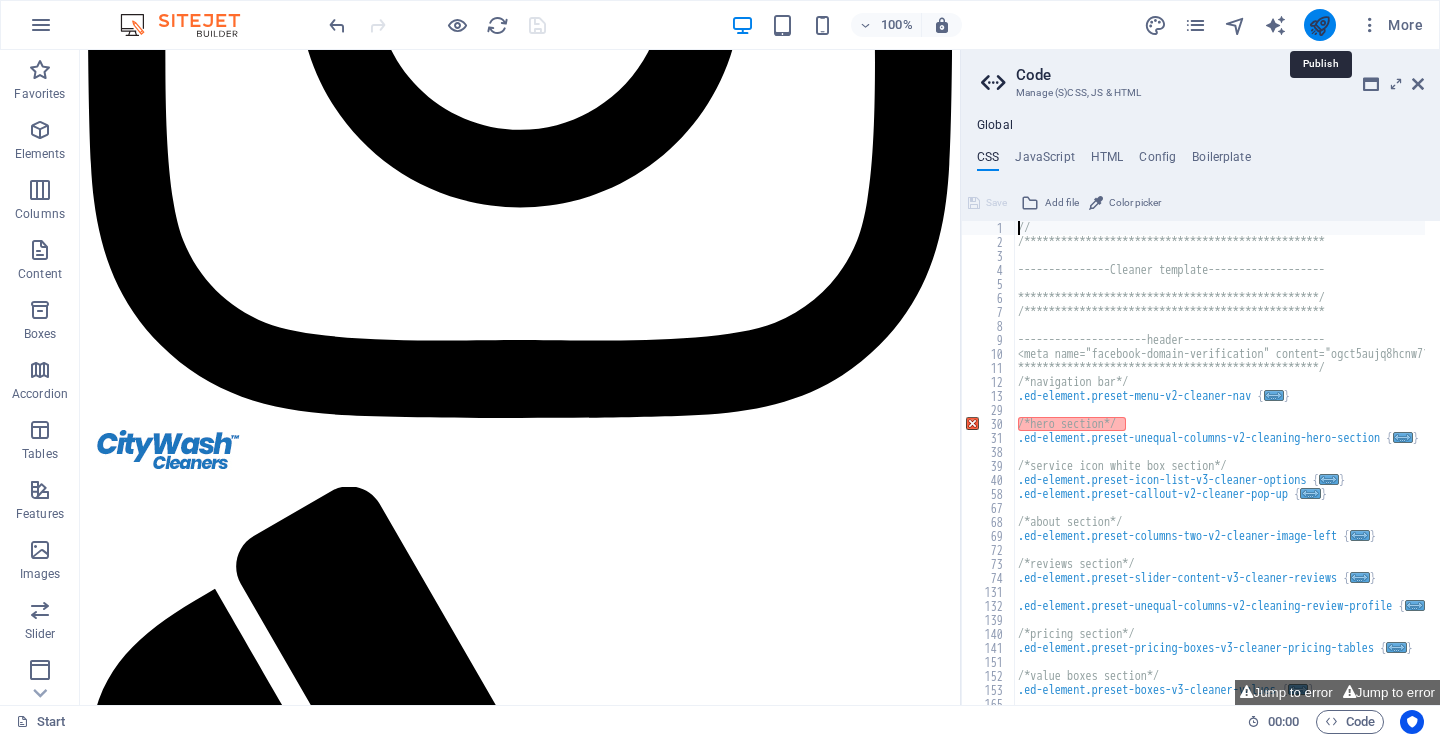 scroll, scrollTop: 7636, scrollLeft: 0, axis: vertical 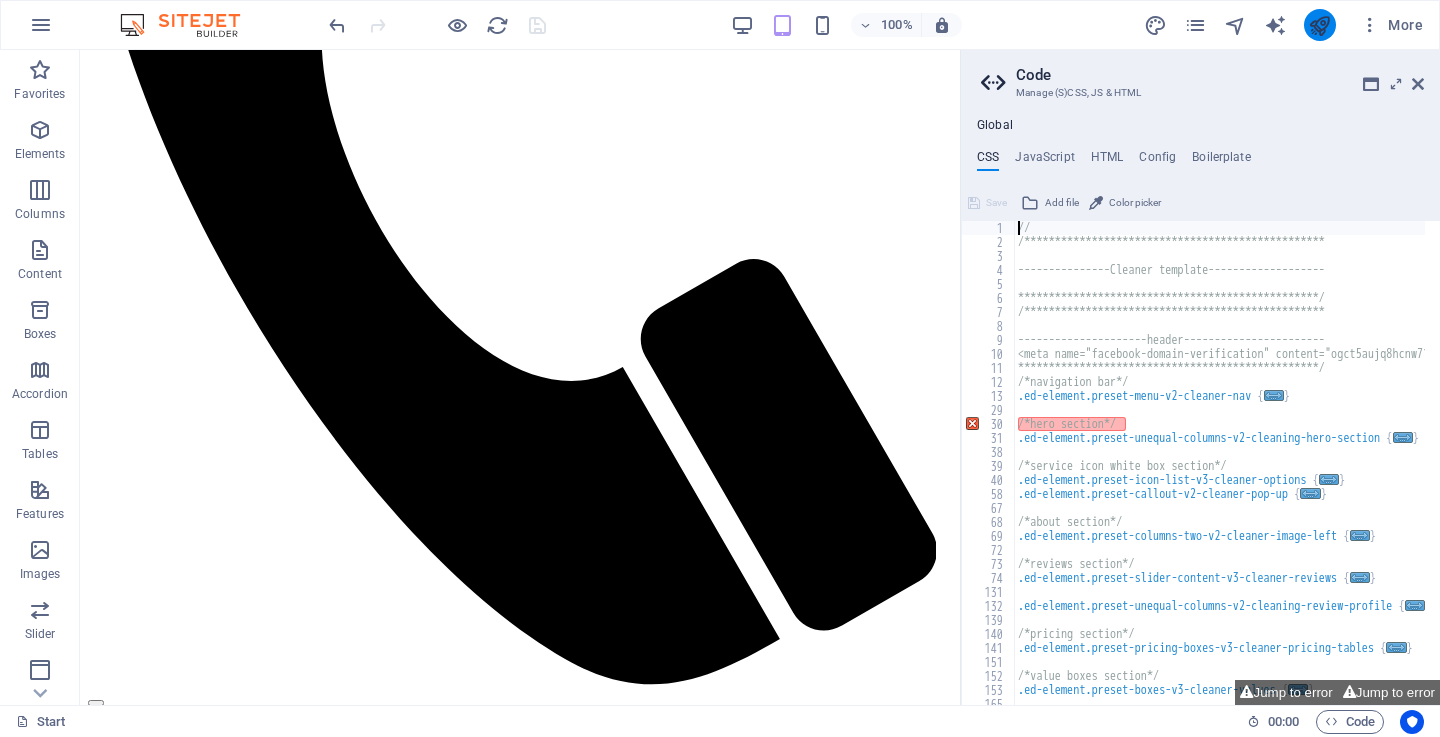 click at bounding box center [1319, 25] 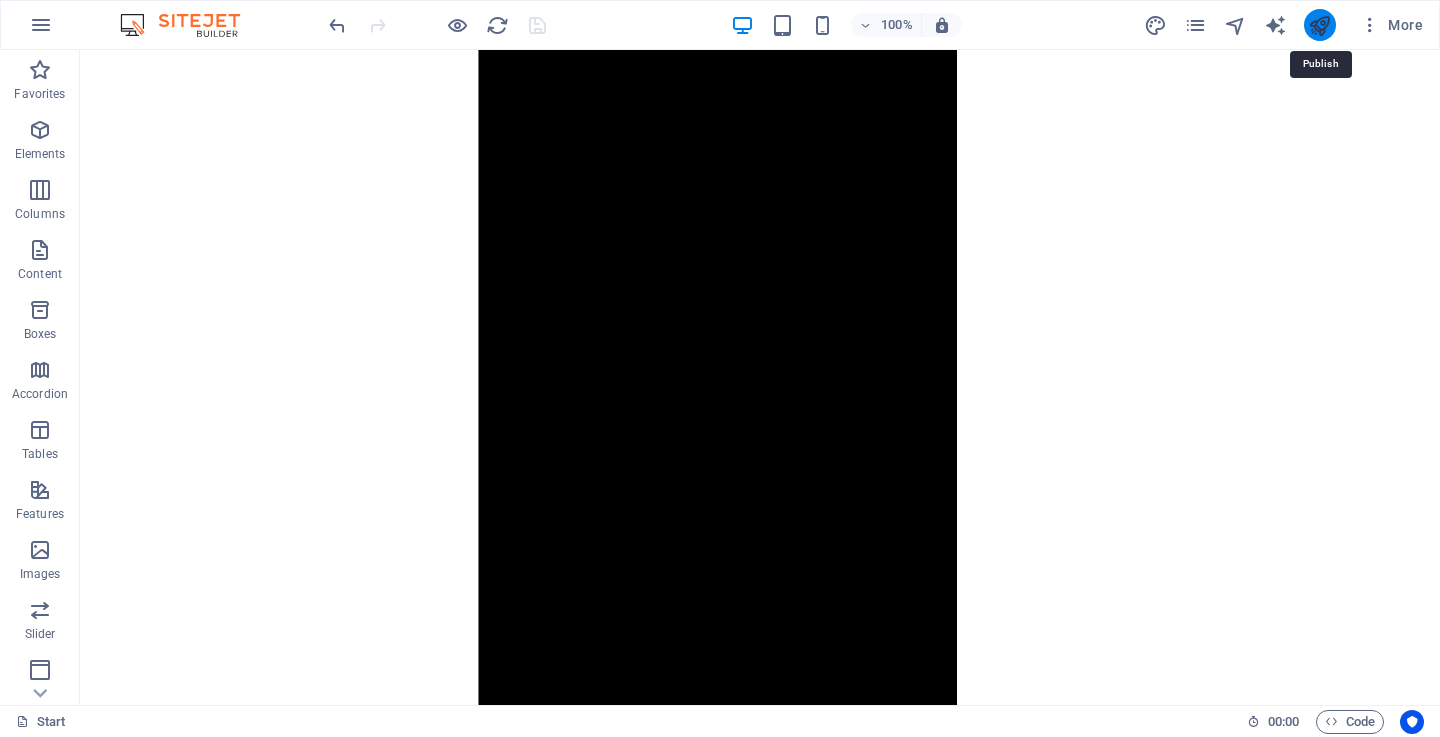 scroll, scrollTop: 7636, scrollLeft: 0, axis: vertical 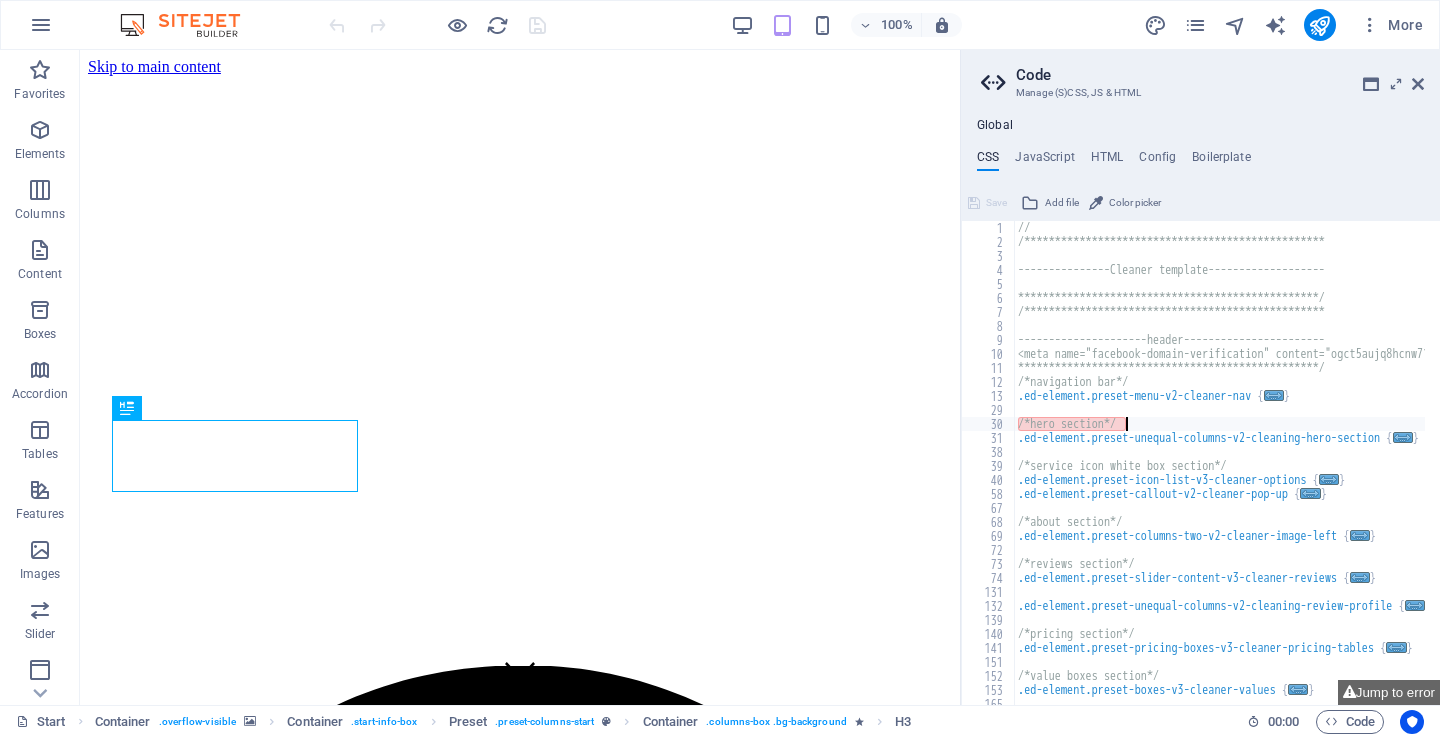 click on "**********" at bounding box center (1304, 469) 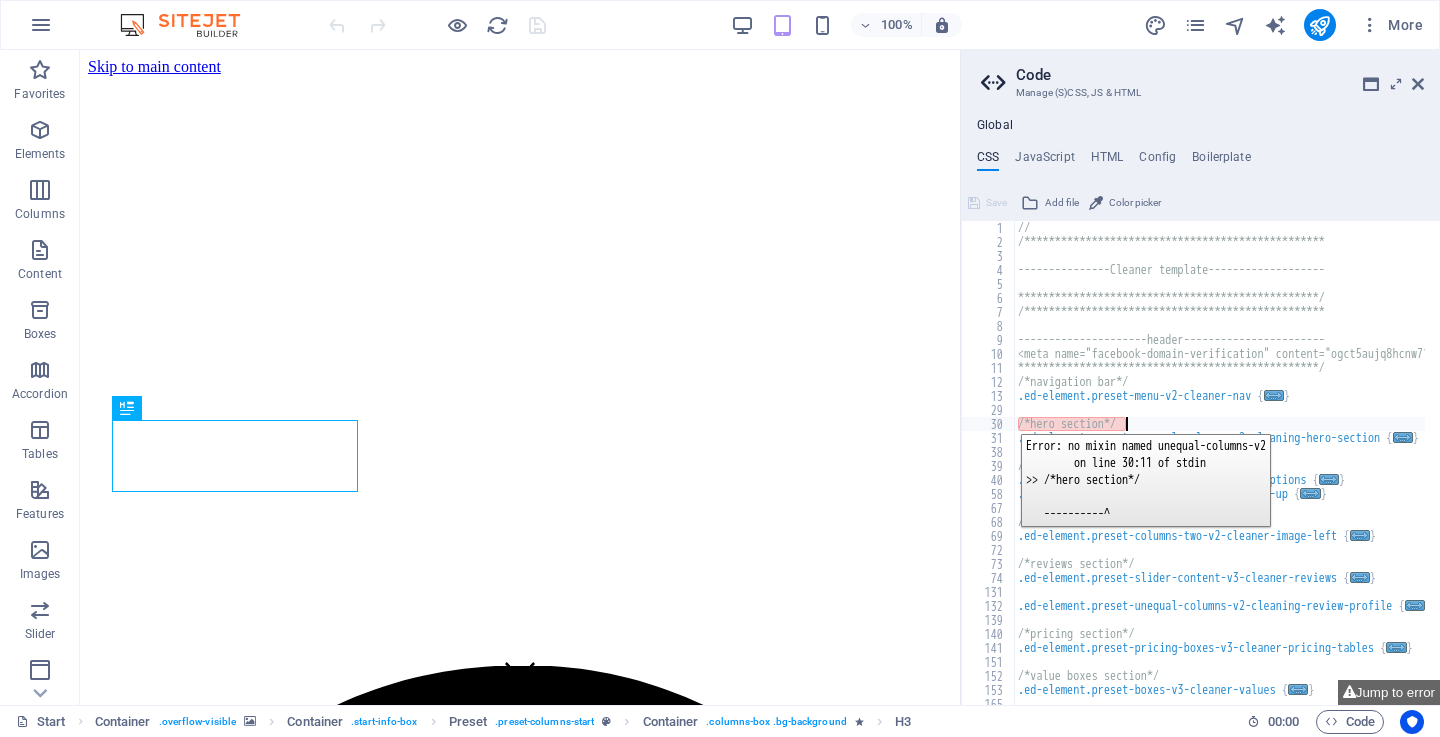 click on "30" at bounding box center (989, 424) 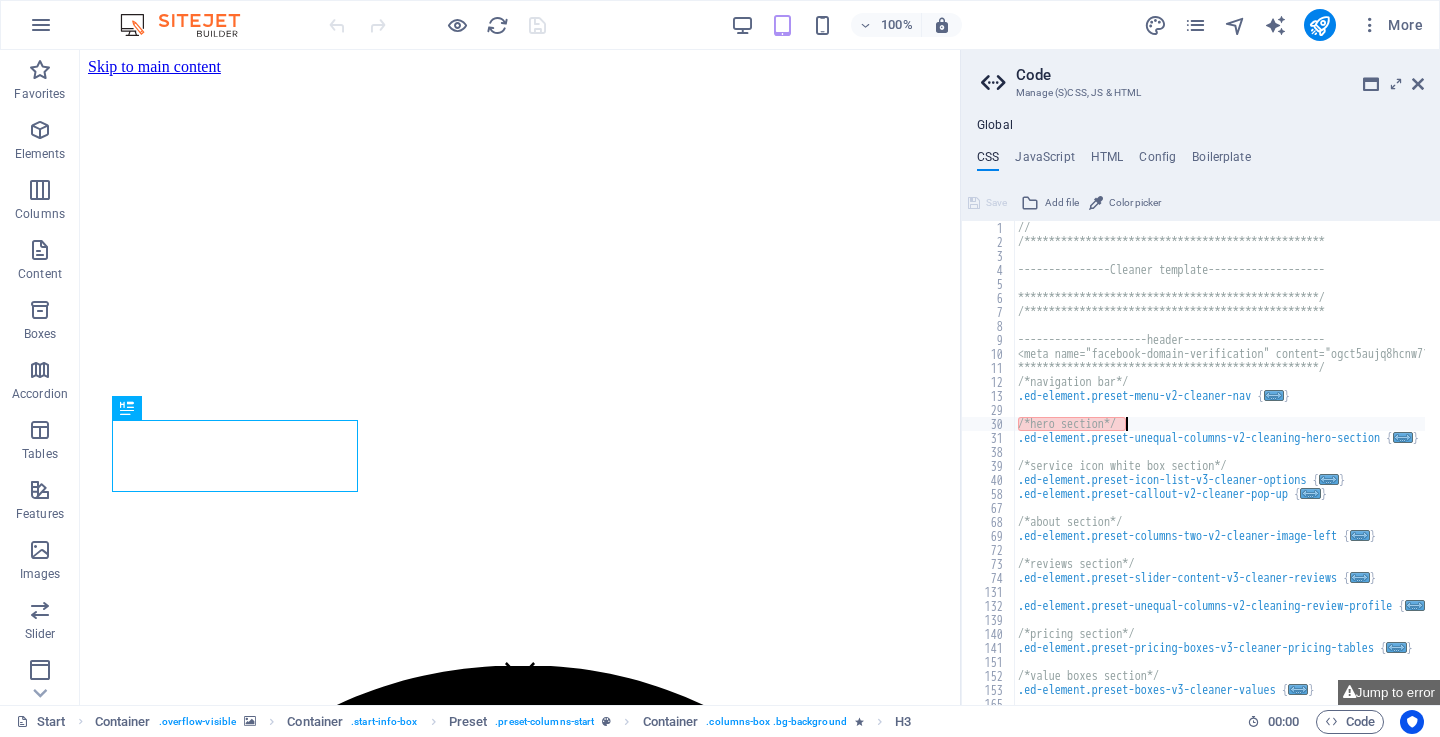 click on "**********" at bounding box center (1304, 469) 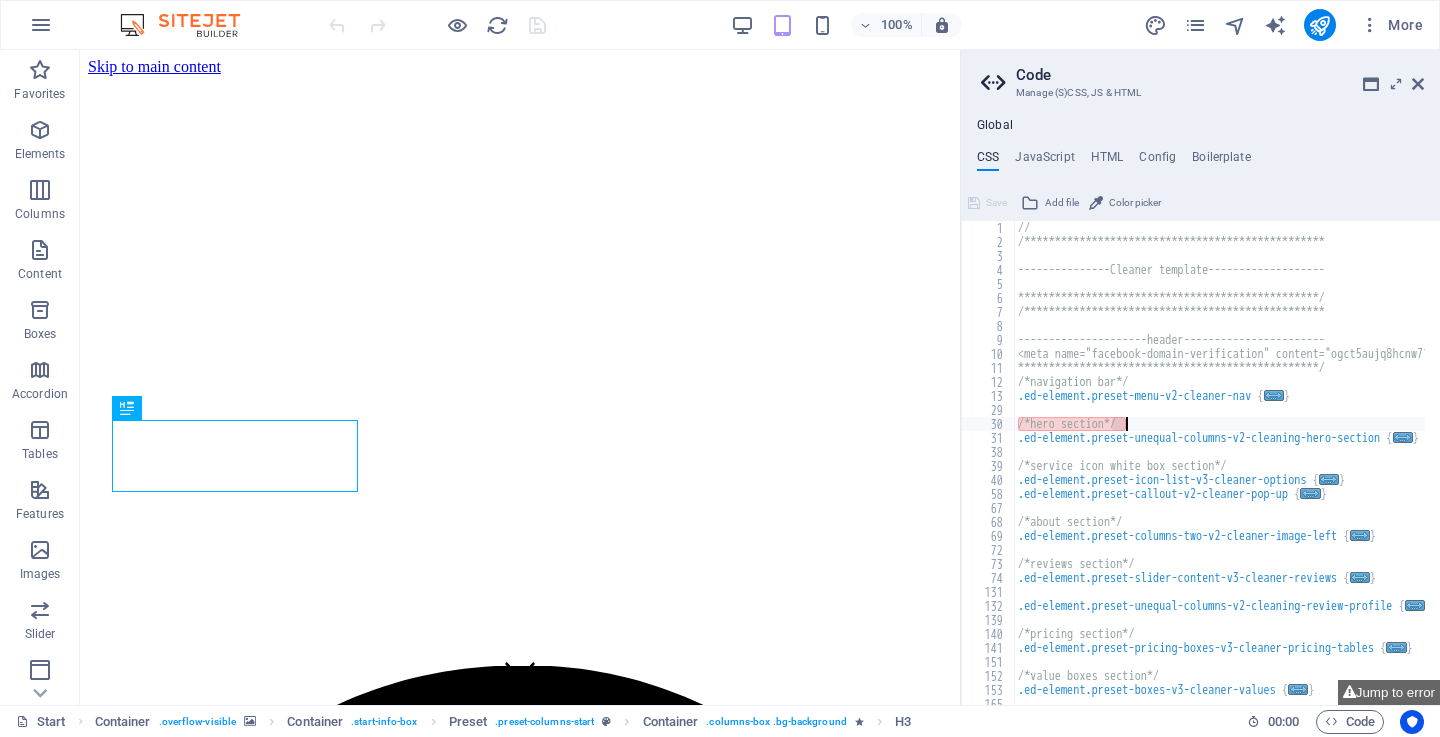 click on "**********" at bounding box center (1304, 469) 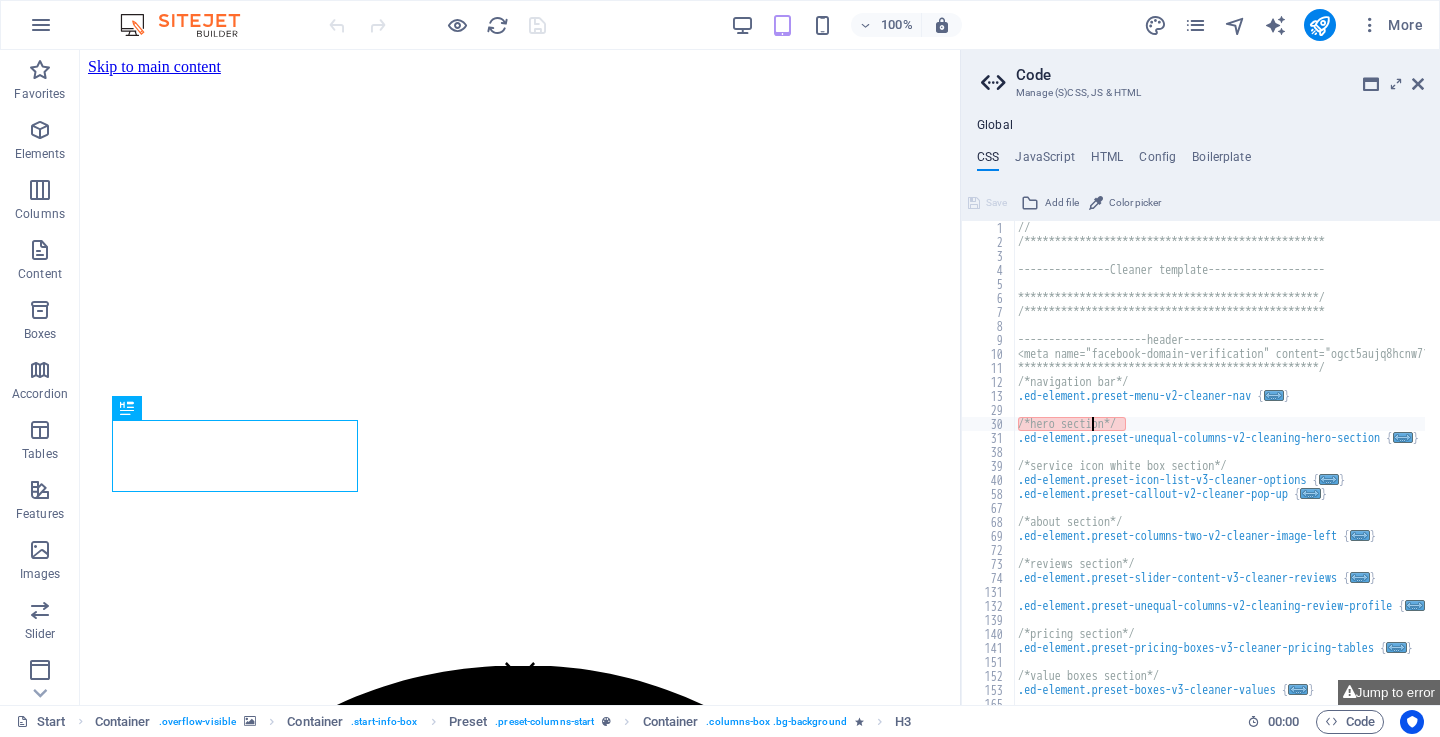 click on "**********" at bounding box center [1304, 469] 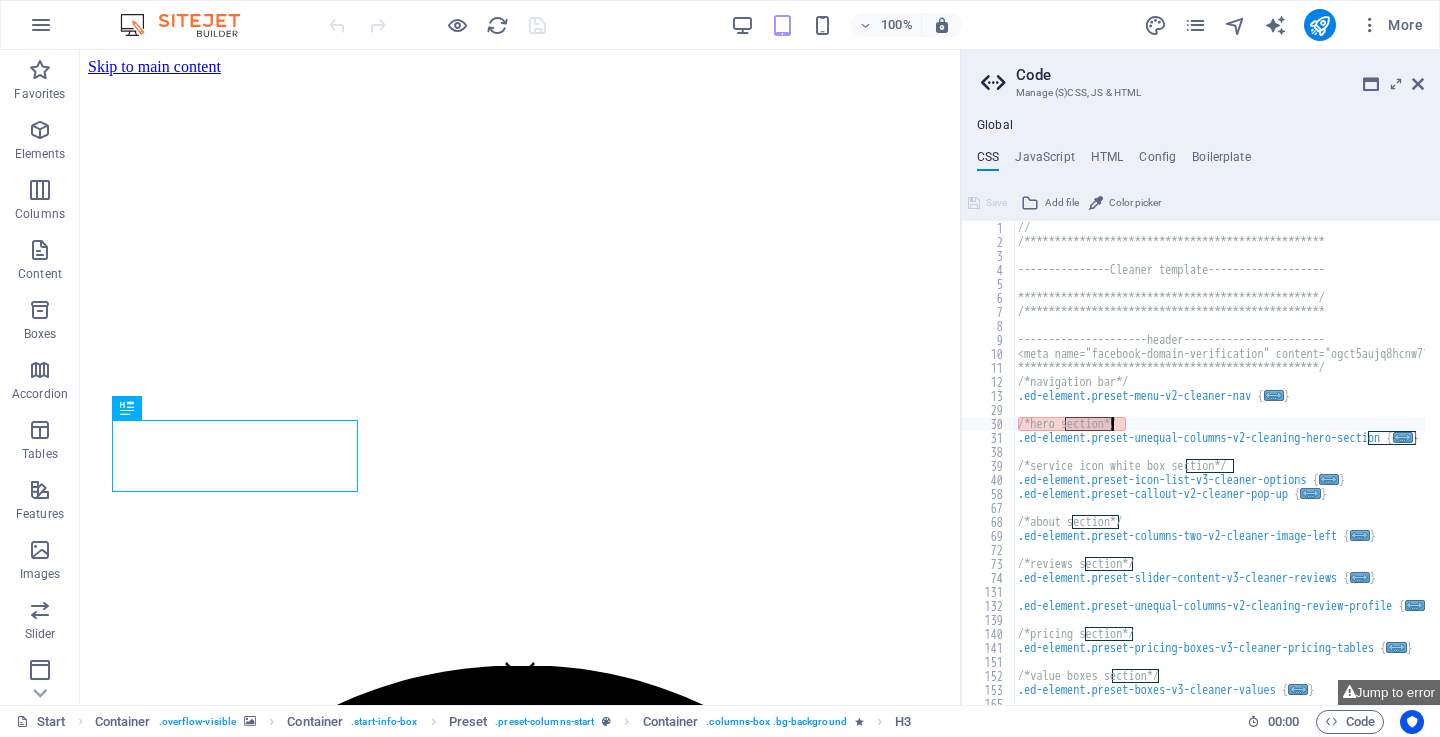 click on "**********" at bounding box center (1304, 469) 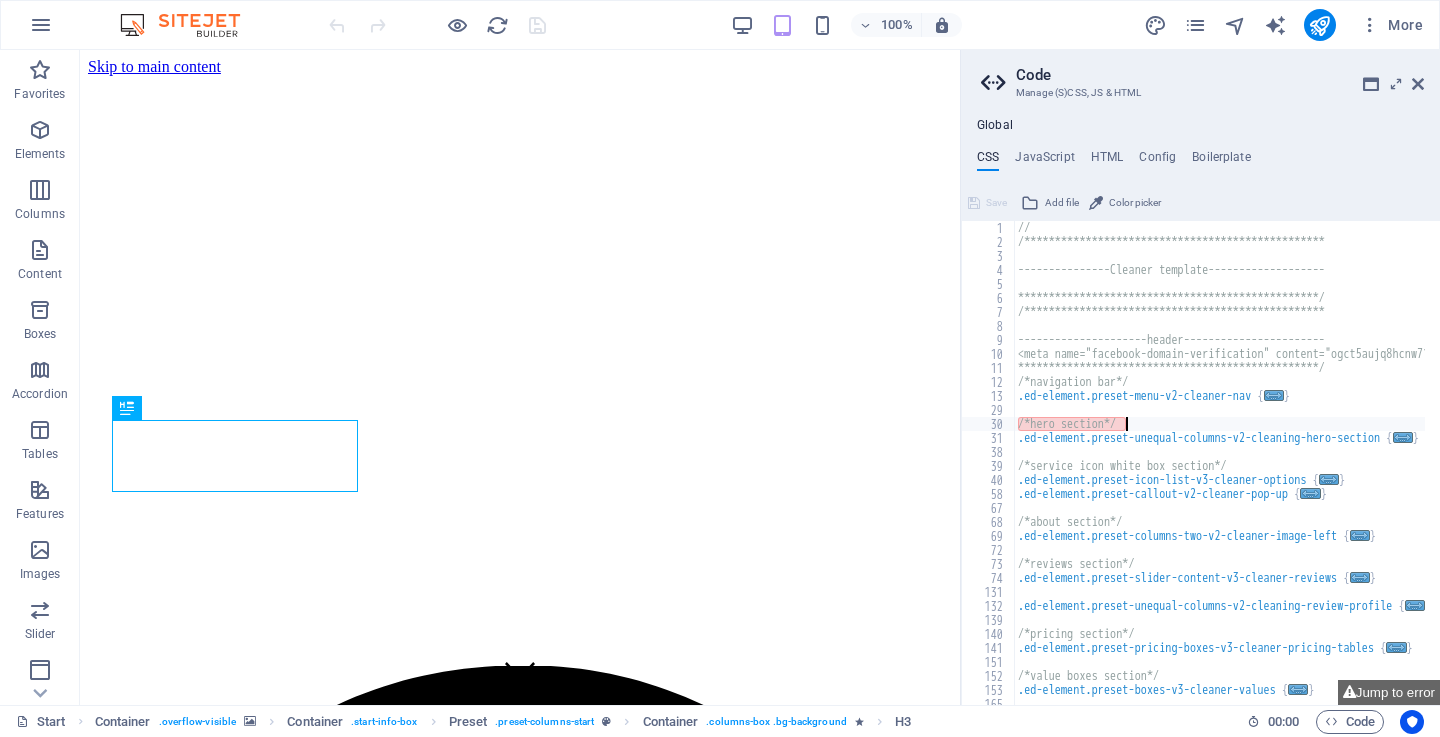 click on "**********" at bounding box center (1304, 469) 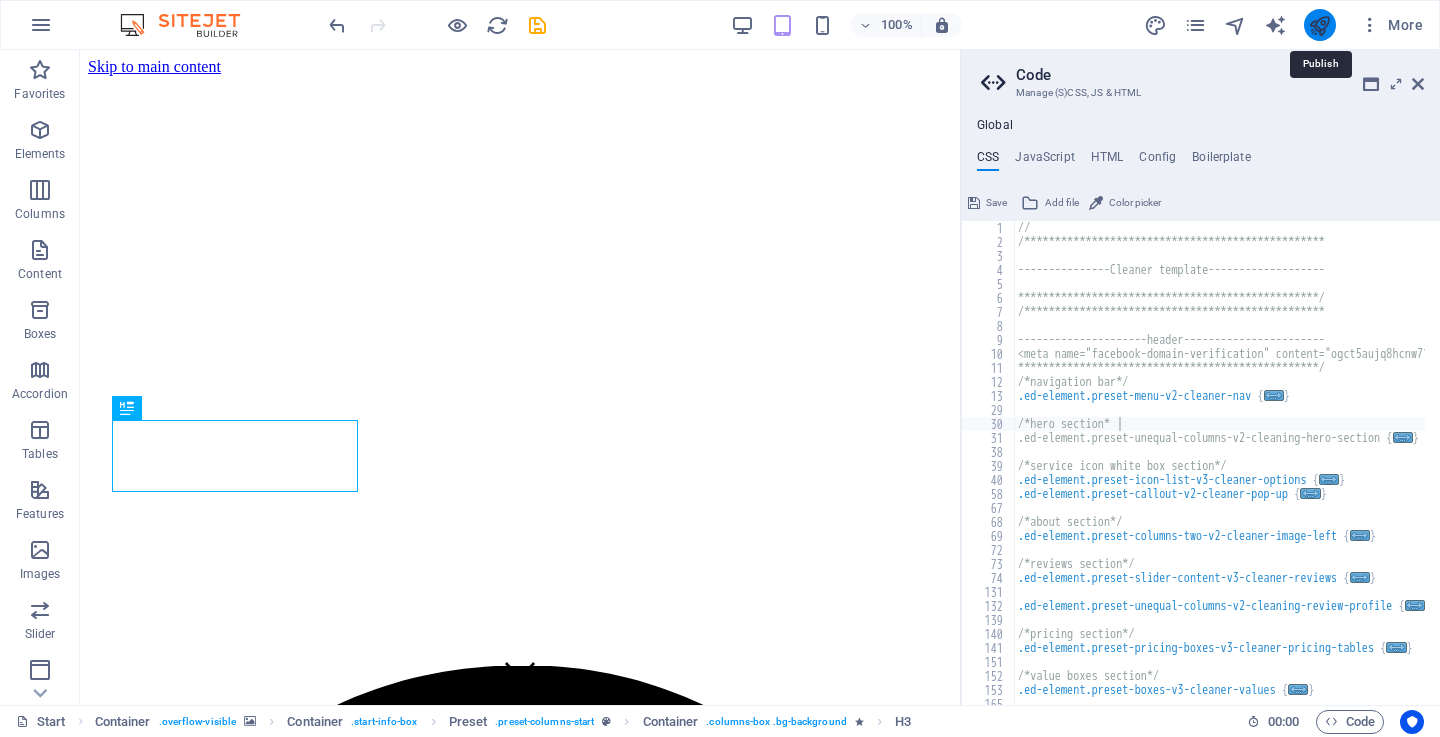 click at bounding box center [1319, 25] 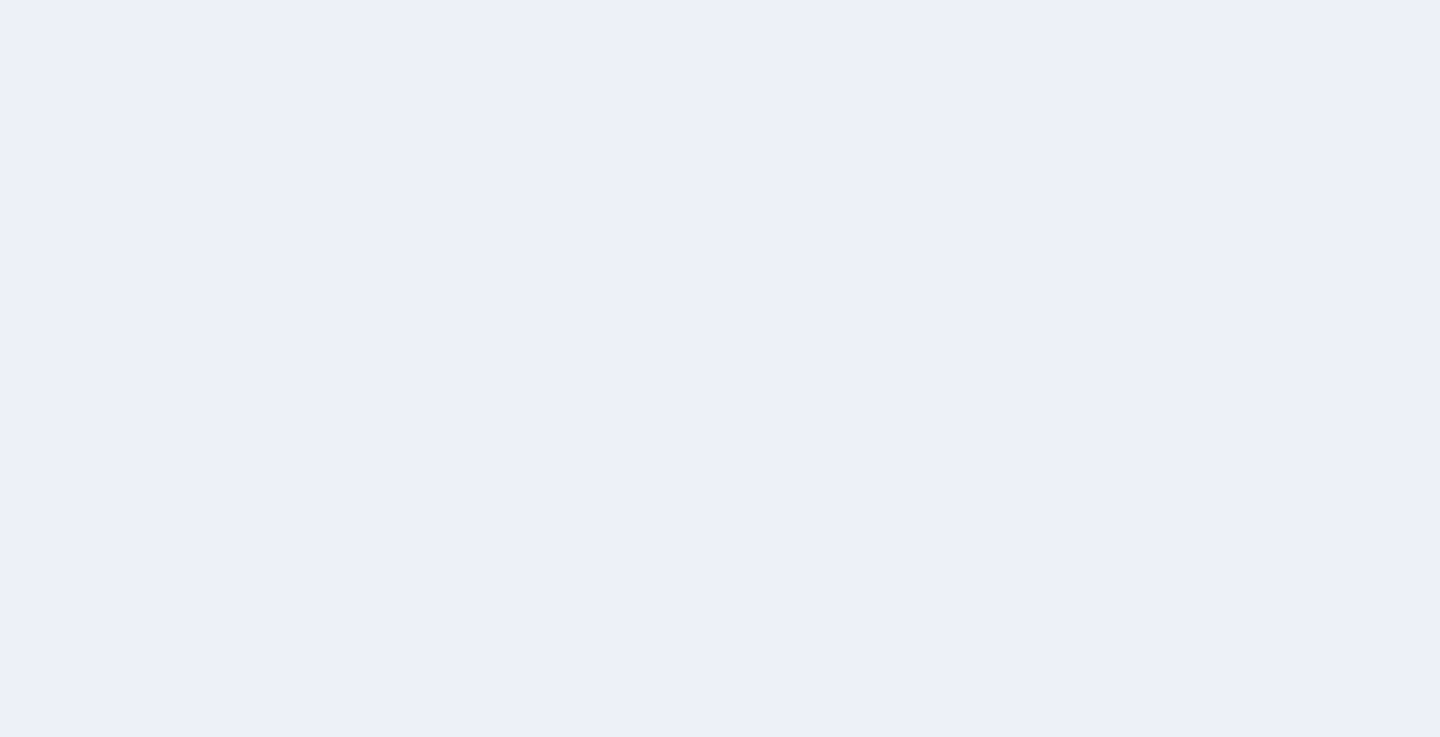 scroll, scrollTop: 0, scrollLeft: 0, axis: both 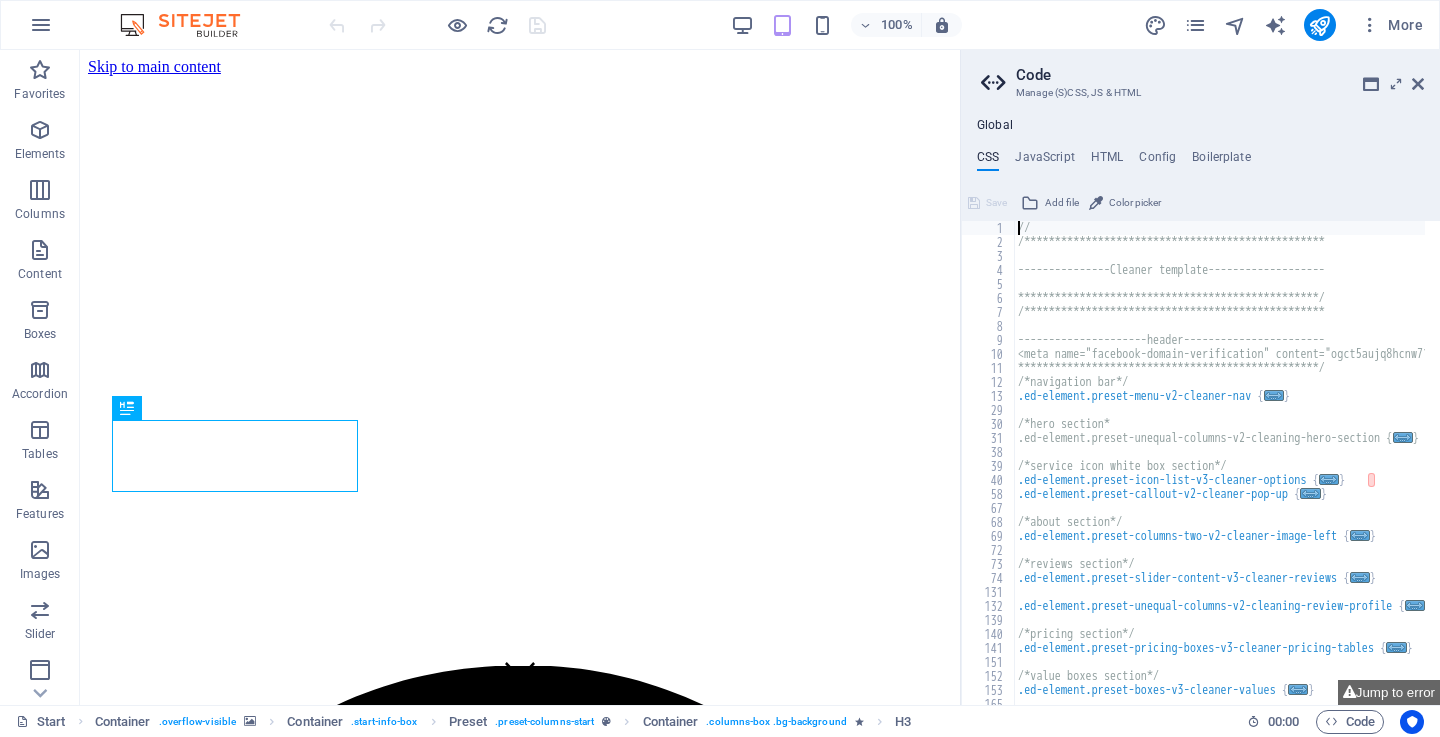 click on "**********" at bounding box center (1304, 469) 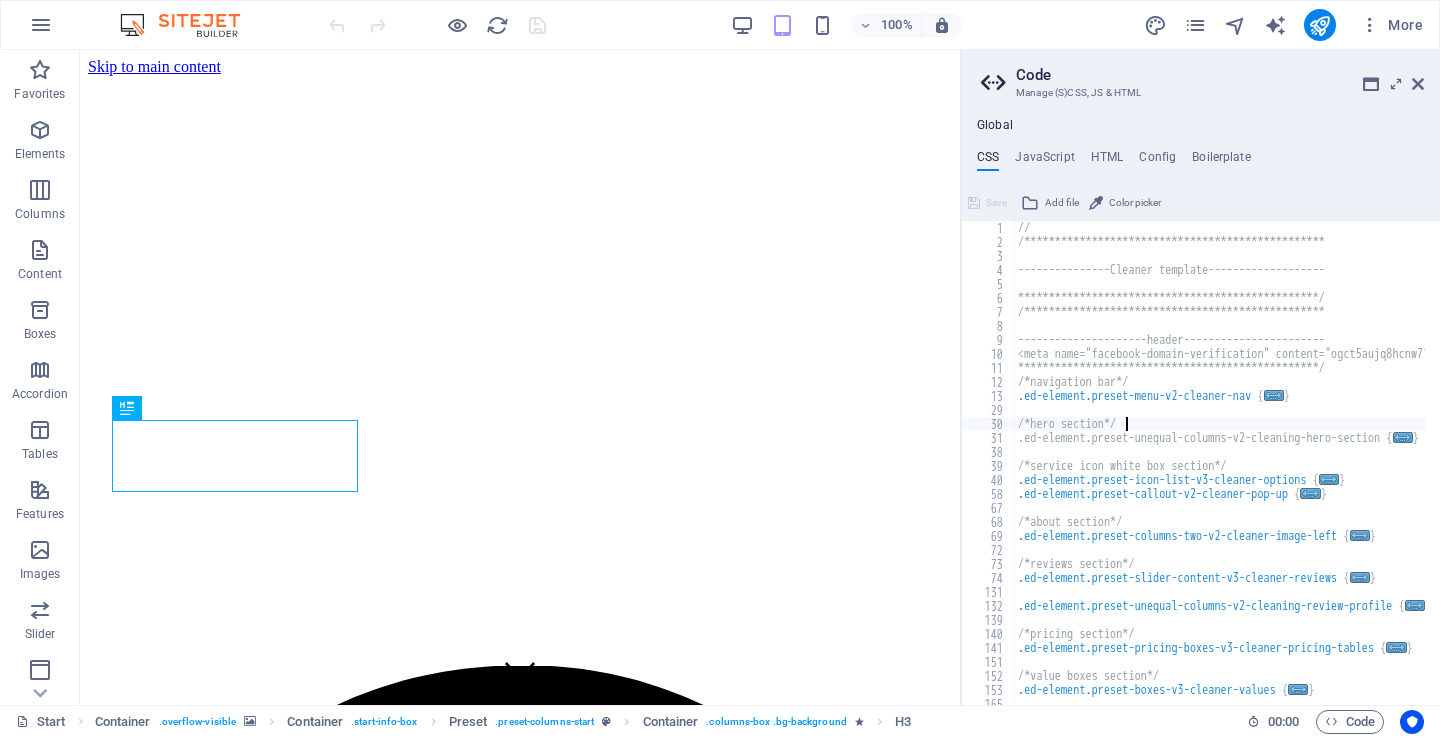 scroll, scrollTop: 0, scrollLeft: 7, axis: horizontal 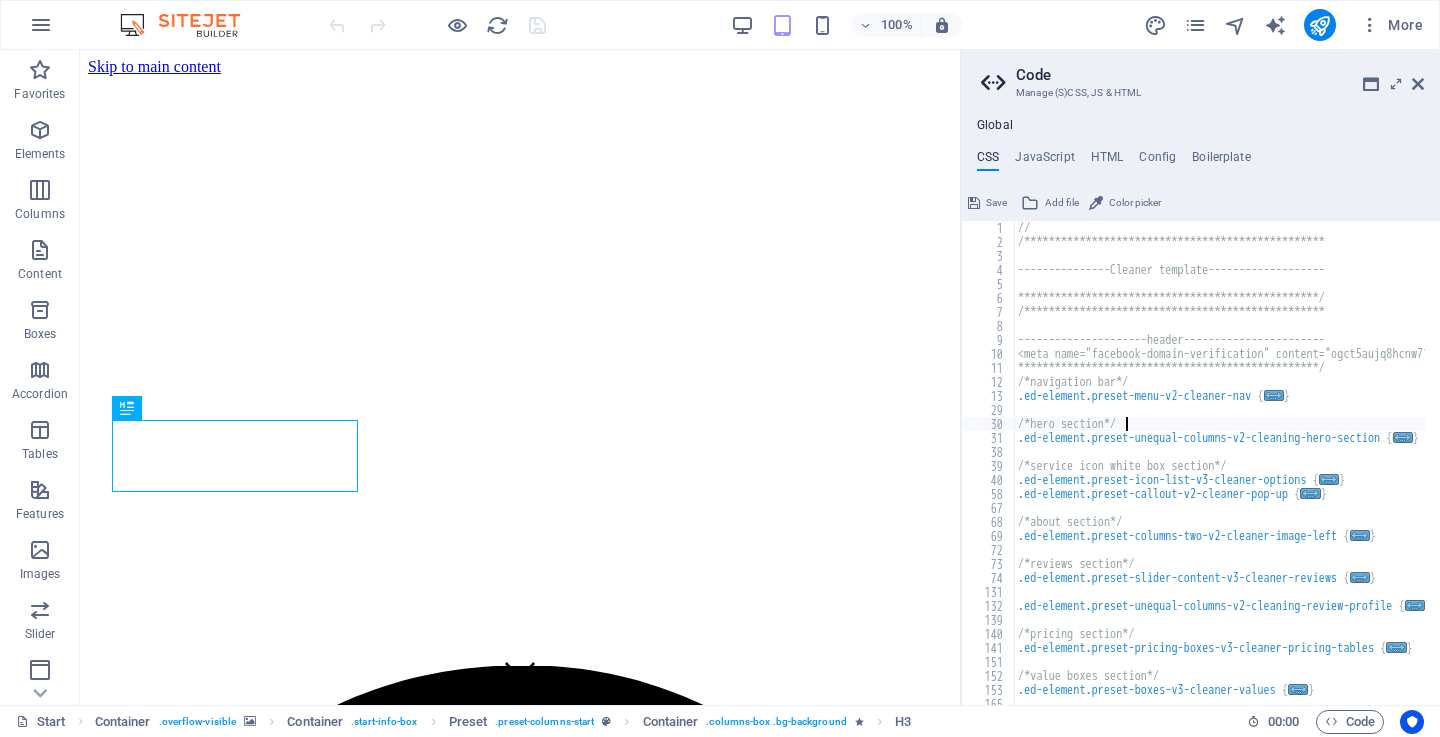 type on "/*hero section*/" 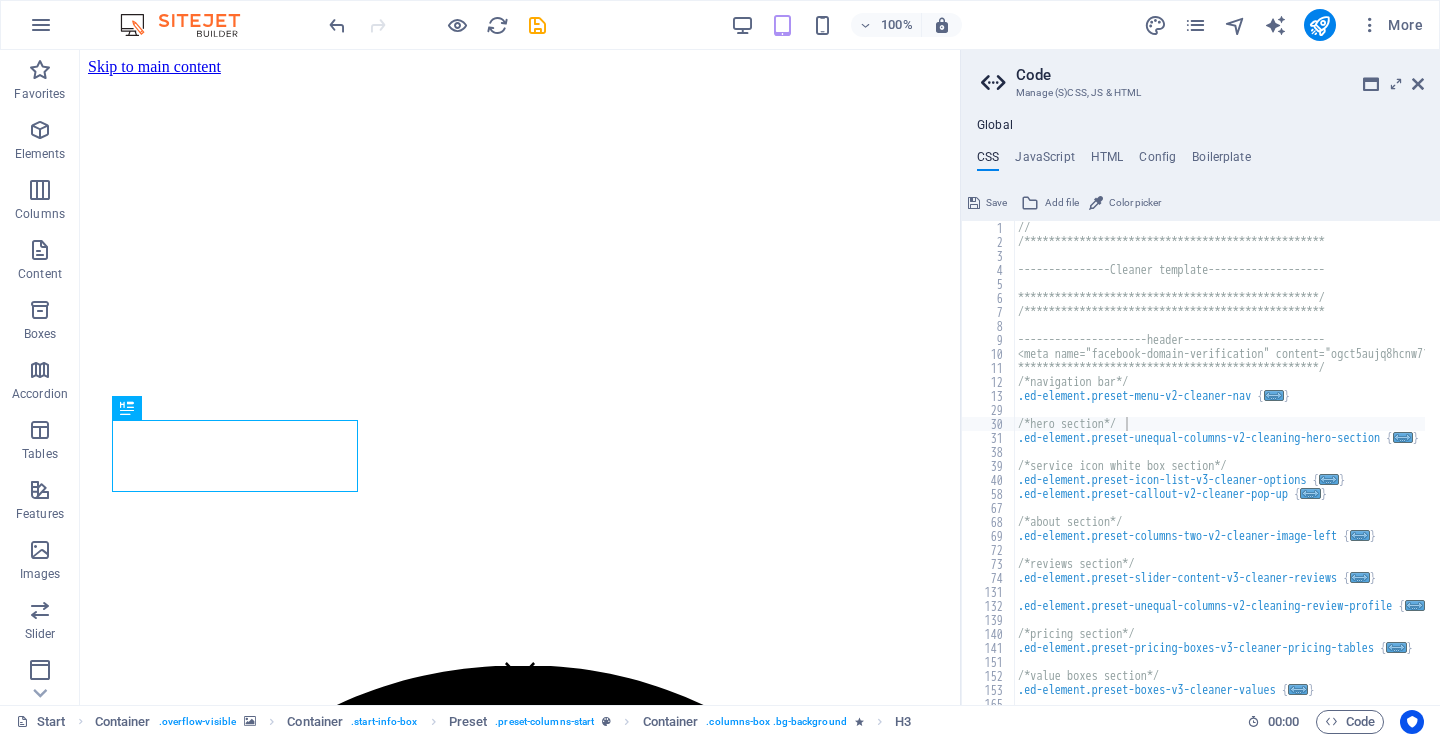click at bounding box center (1320, 25) 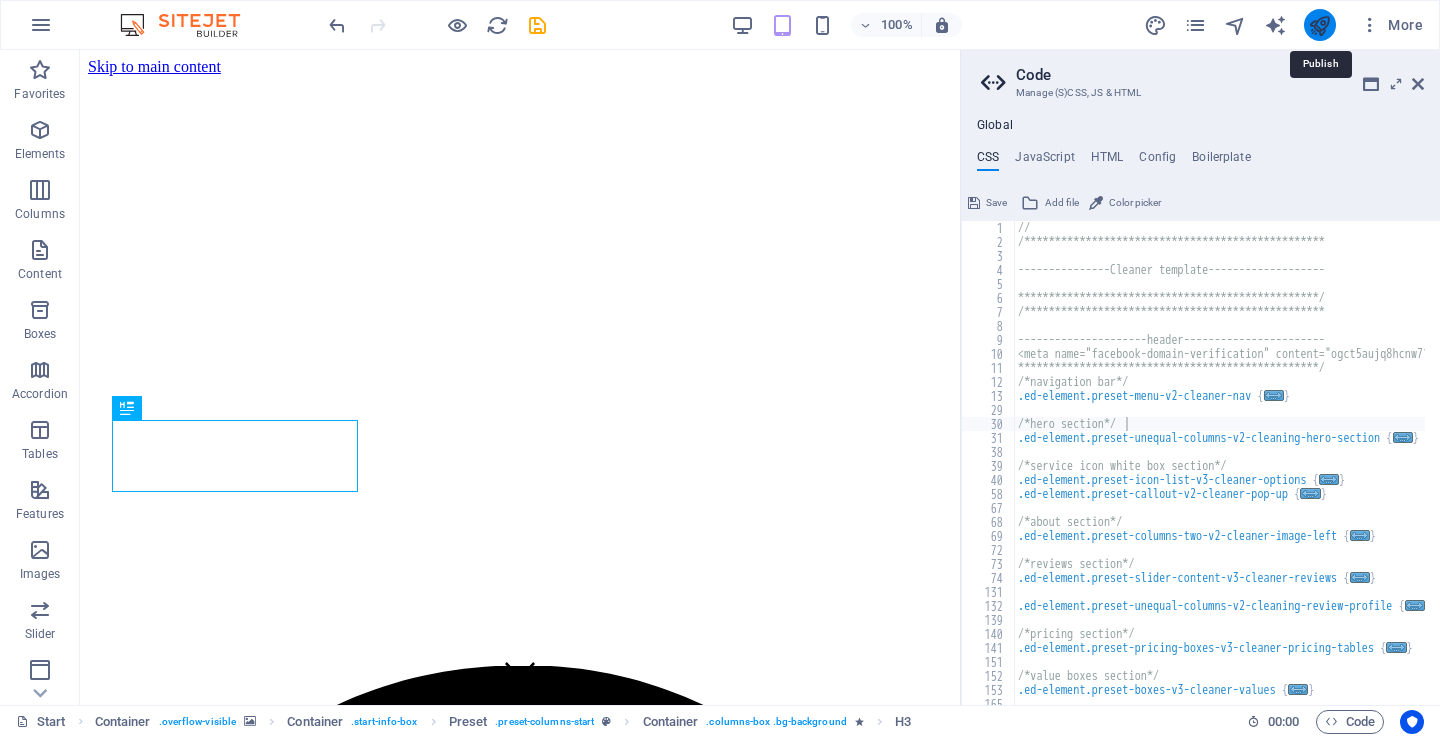 click at bounding box center [1319, 25] 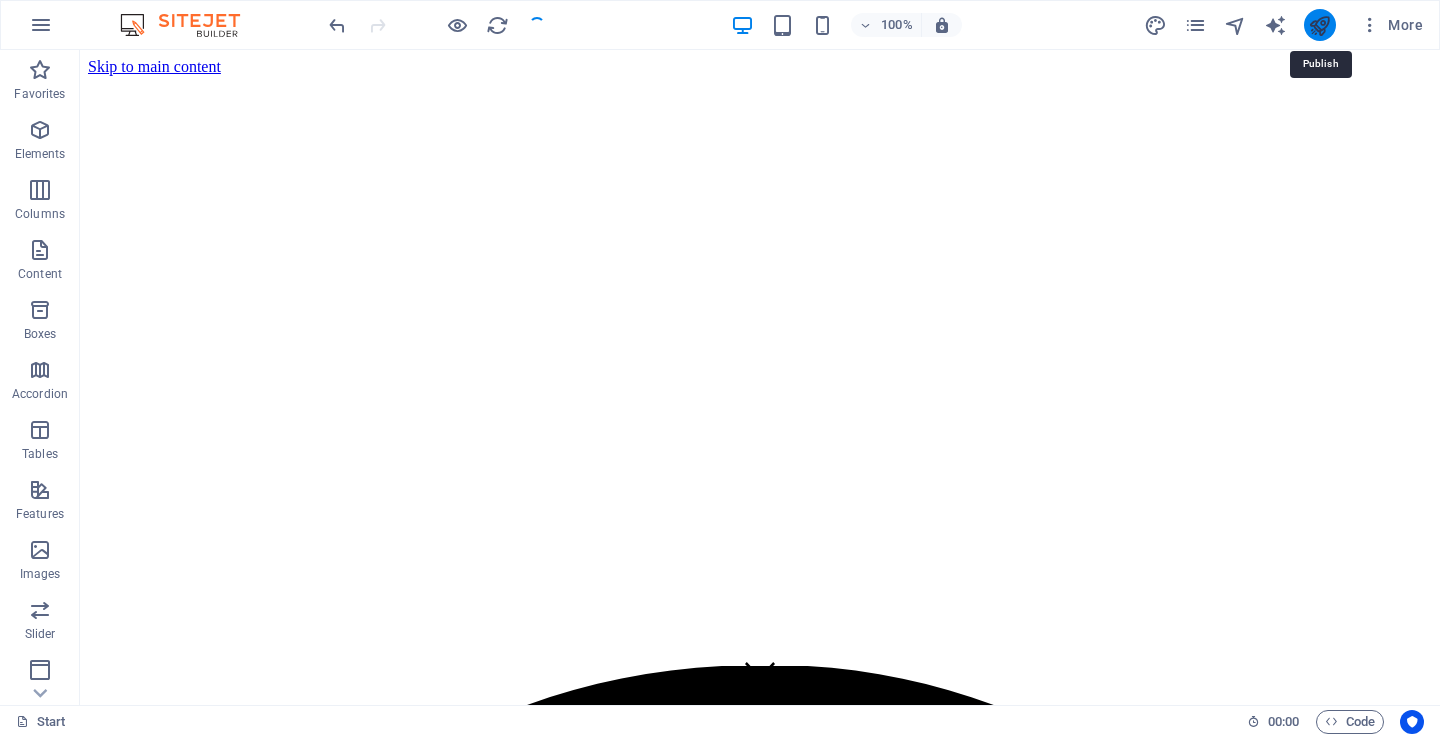 click at bounding box center (1319, 25) 